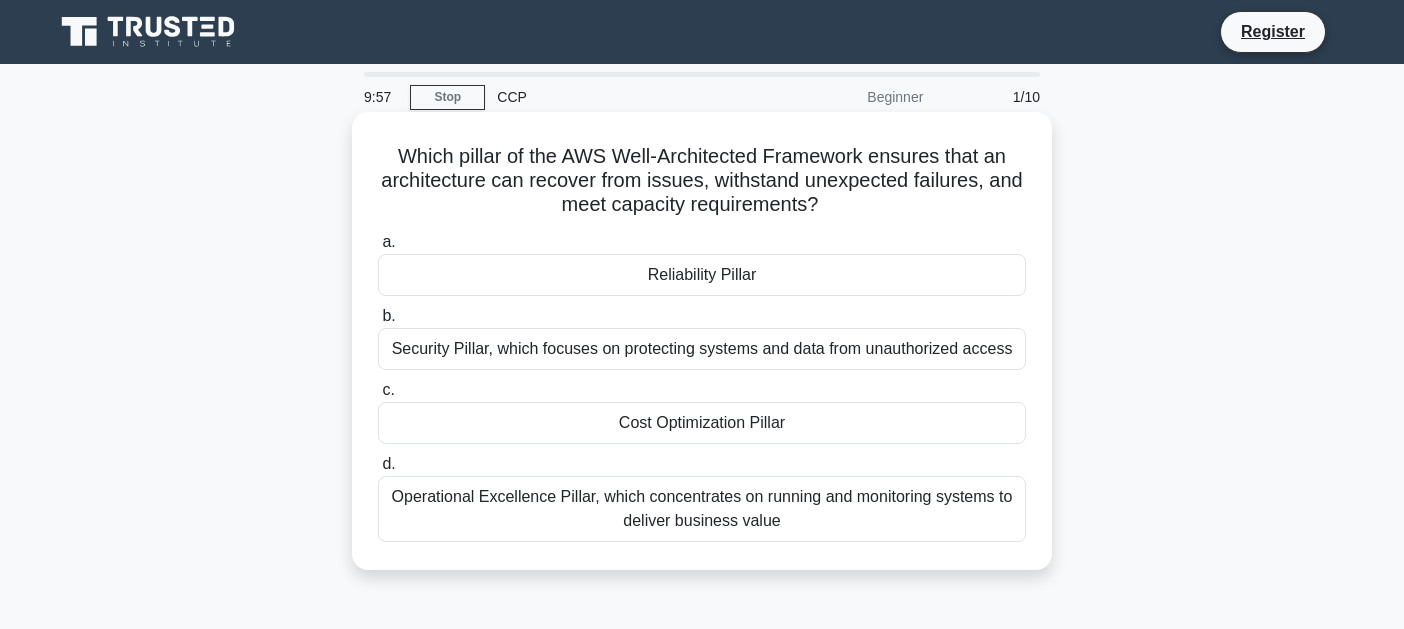 scroll, scrollTop: 0, scrollLeft: 0, axis: both 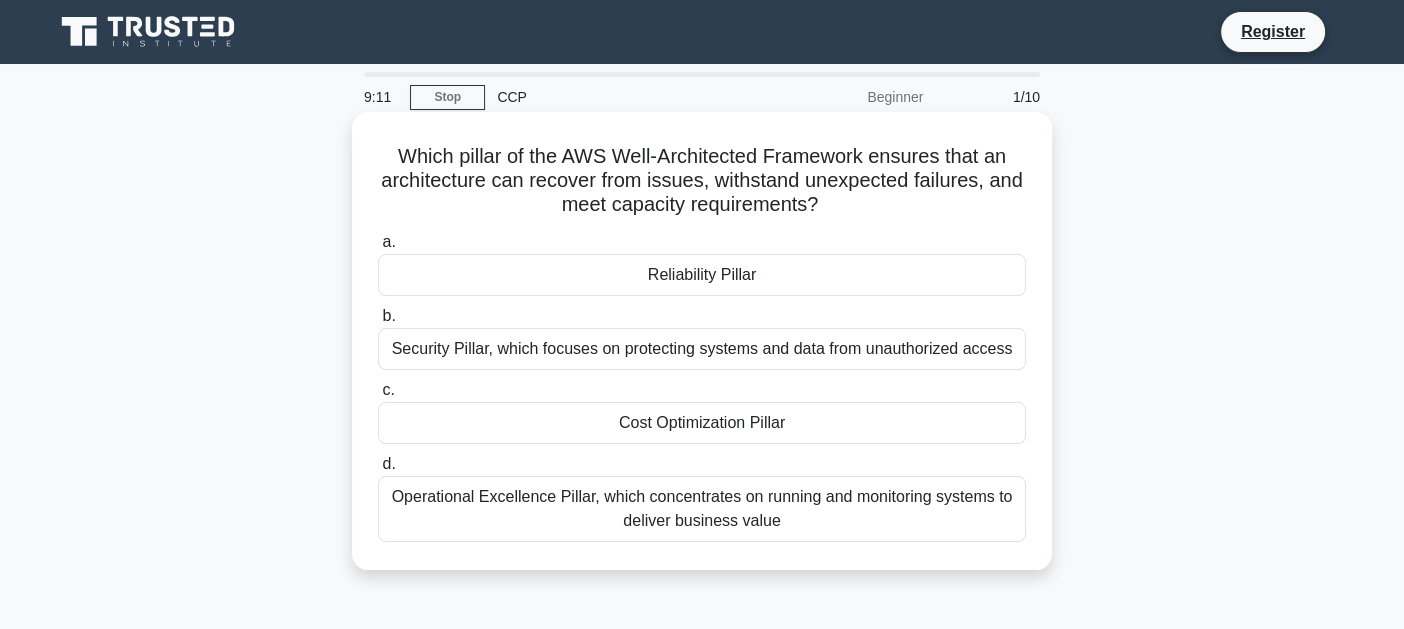 click on "Reliability Pillar" at bounding box center [702, 275] 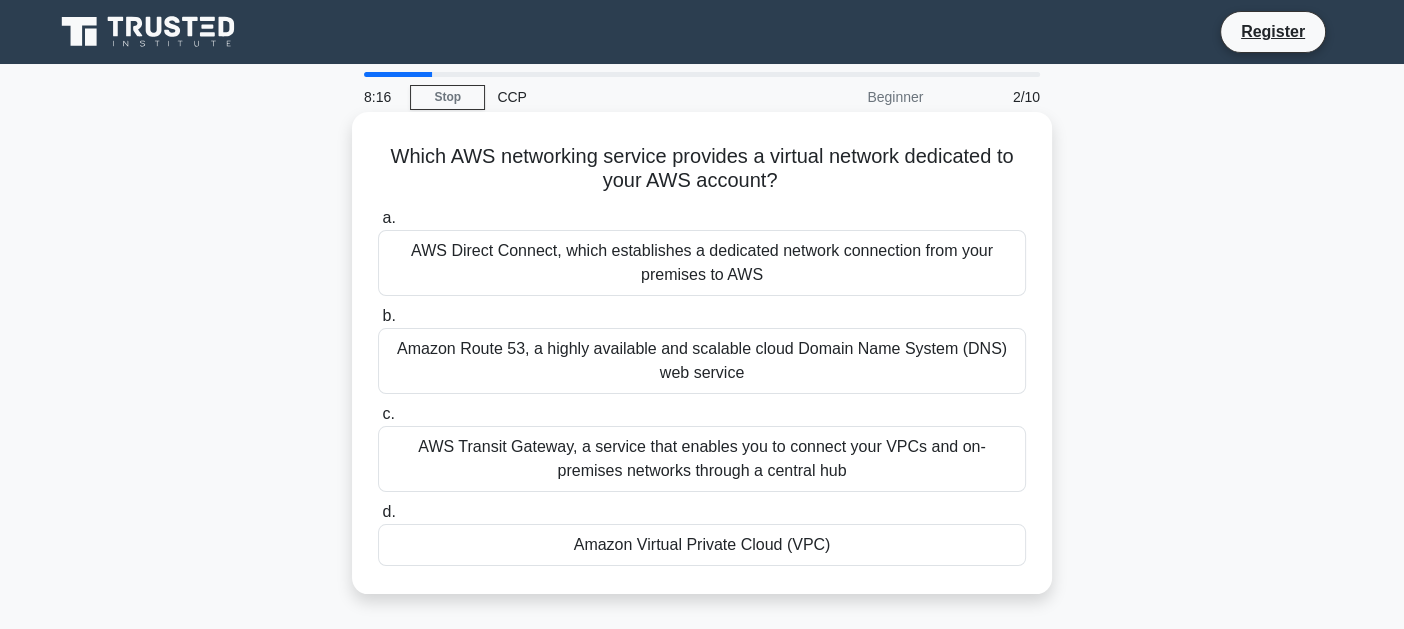 click on "AWS Direct Connect, which establishes a dedicated network connection from your premises to AWS" at bounding box center [702, 263] 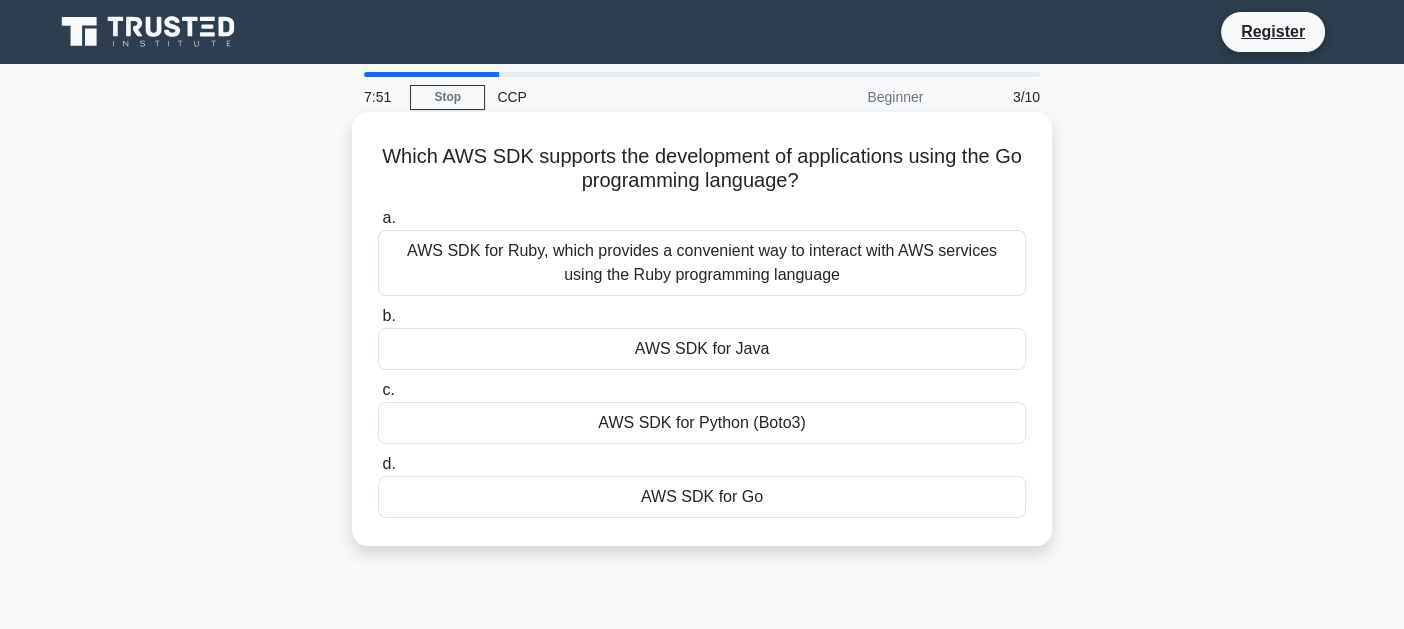 click on "AWS SDK for Go" at bounding box center [702, 497] 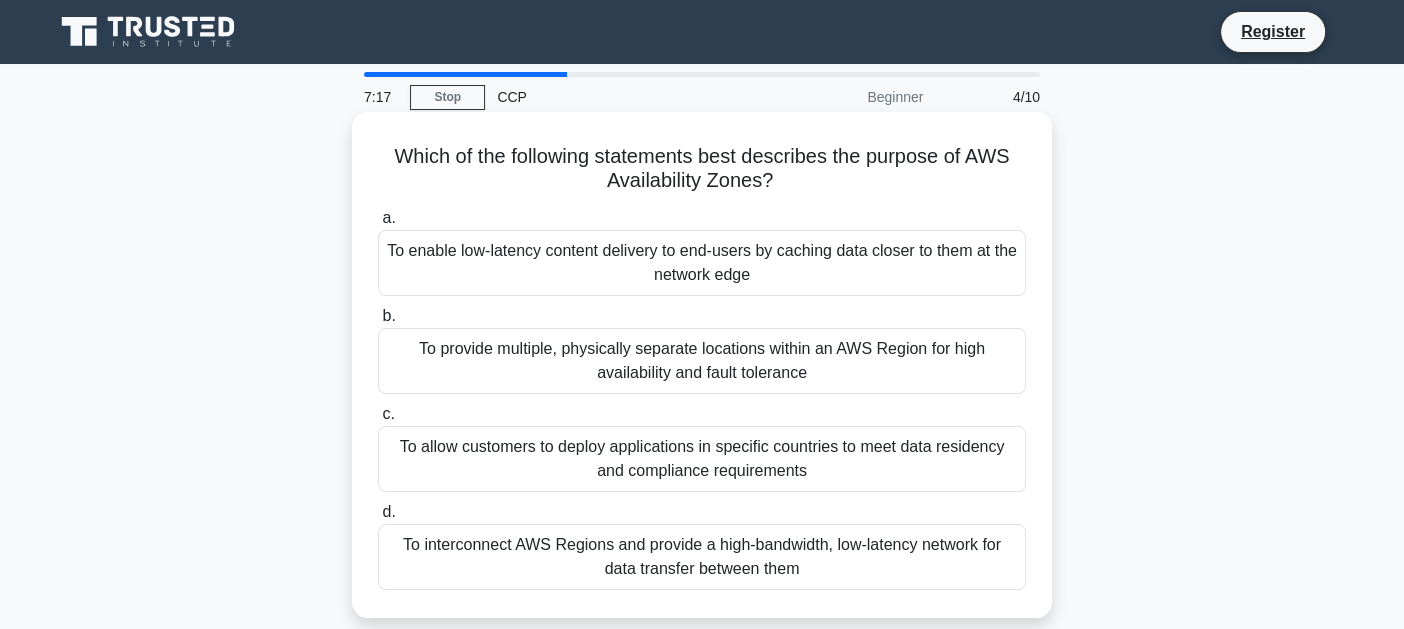 click on "To provide multiple, physically separate locations within an AWS Region for high availability and fault tolerance" at bounding box center [702, 361] 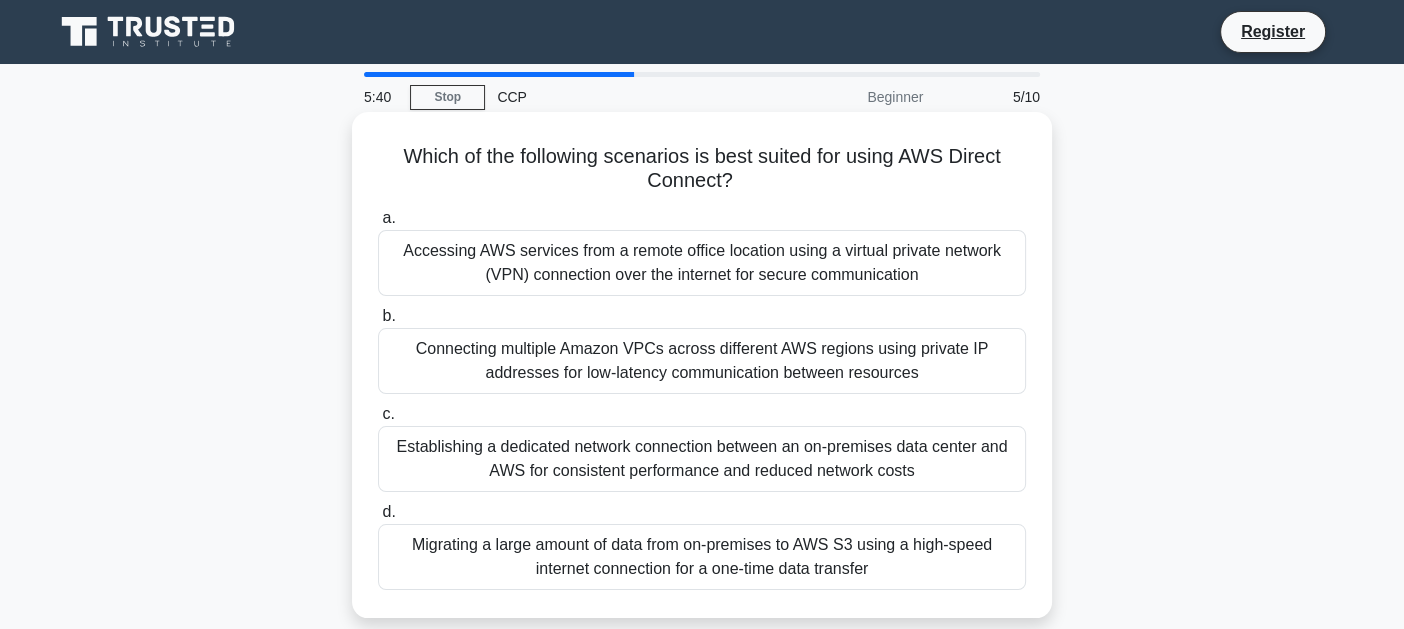 click on "Establishing a dedicated network connection between an on-premises data center and AWS for consistent performance and reduced network costs" at bounding box center (702, 459) 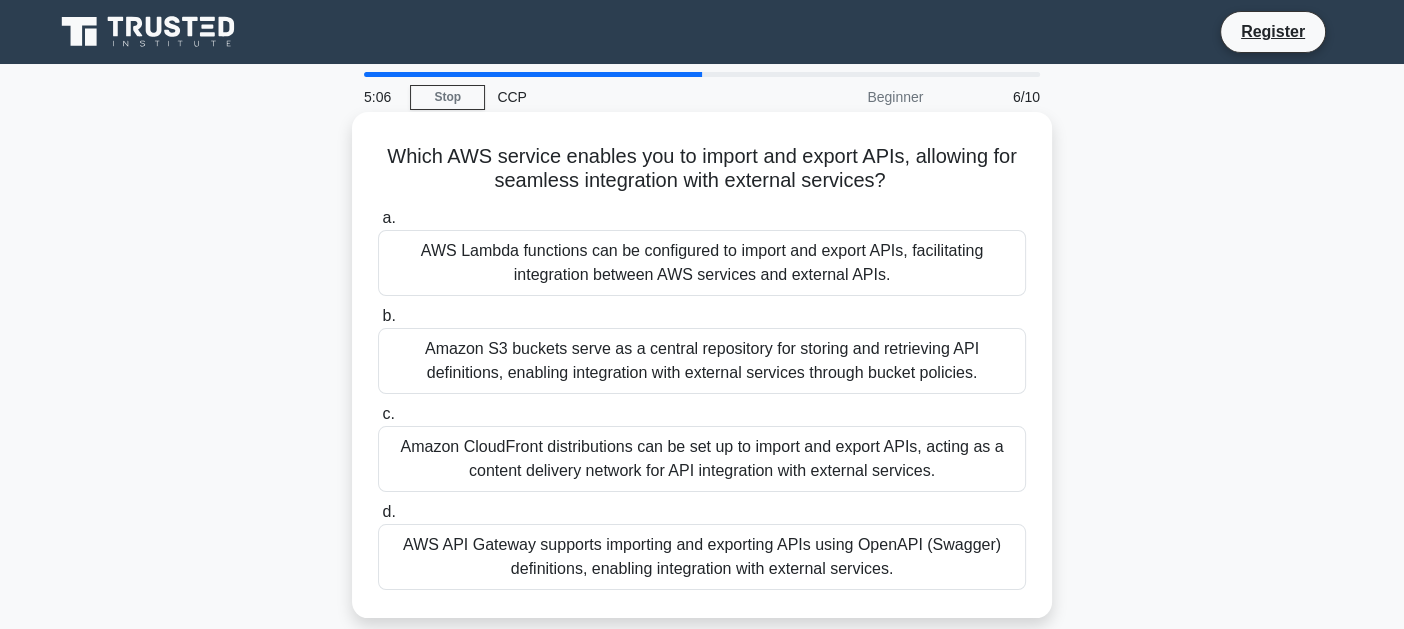 click on "AWS API Gateway supports importing and exporting APIs using OpenAPI (Swagger) definitions, enabling integration with external services." at bounding box center (702, 557) 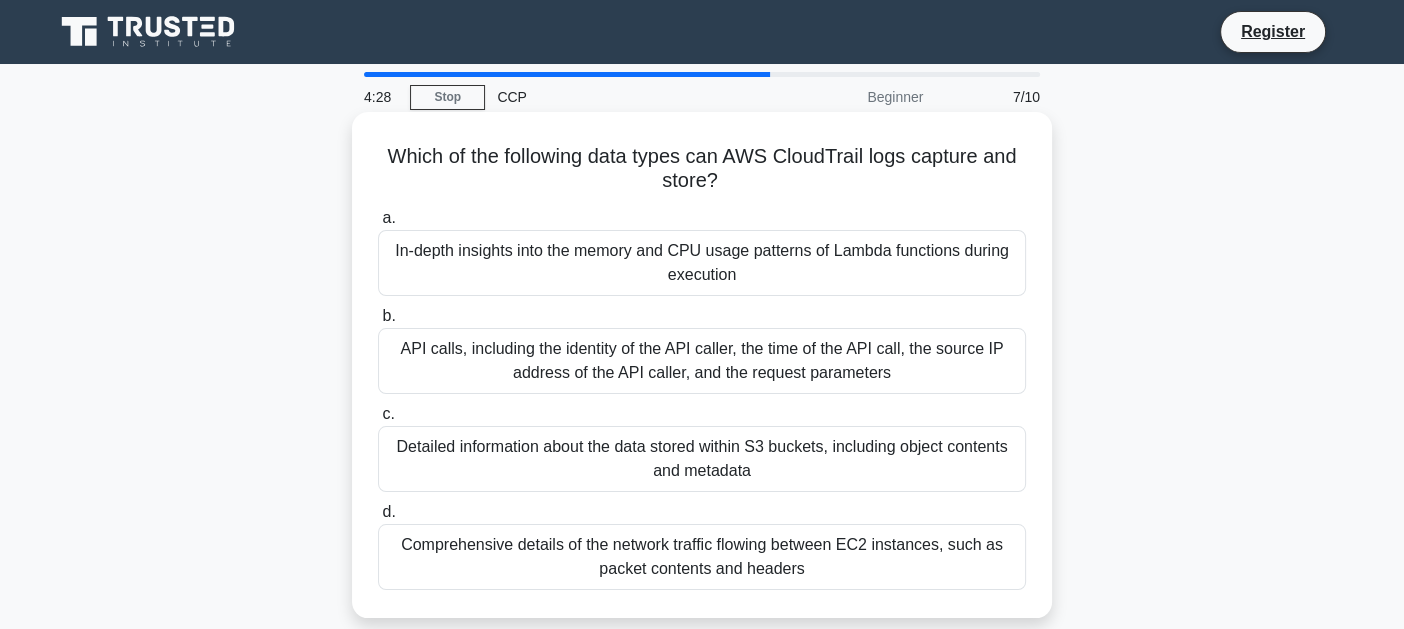 click on "API calls, including the identity of the API caller, the time of the API call, the source IP address of the API caller, and the request parameters" at bounding box center (702, 361) 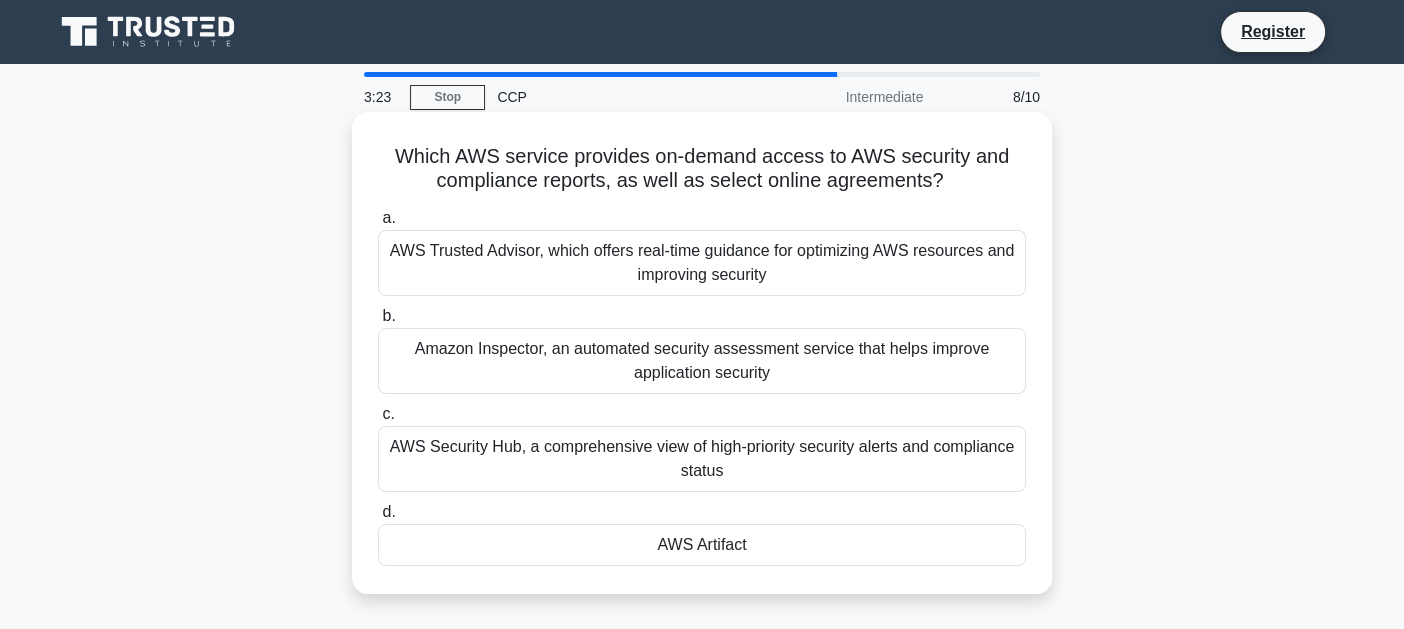 click on "AWS Artifact" at bounding box center (702, 545) 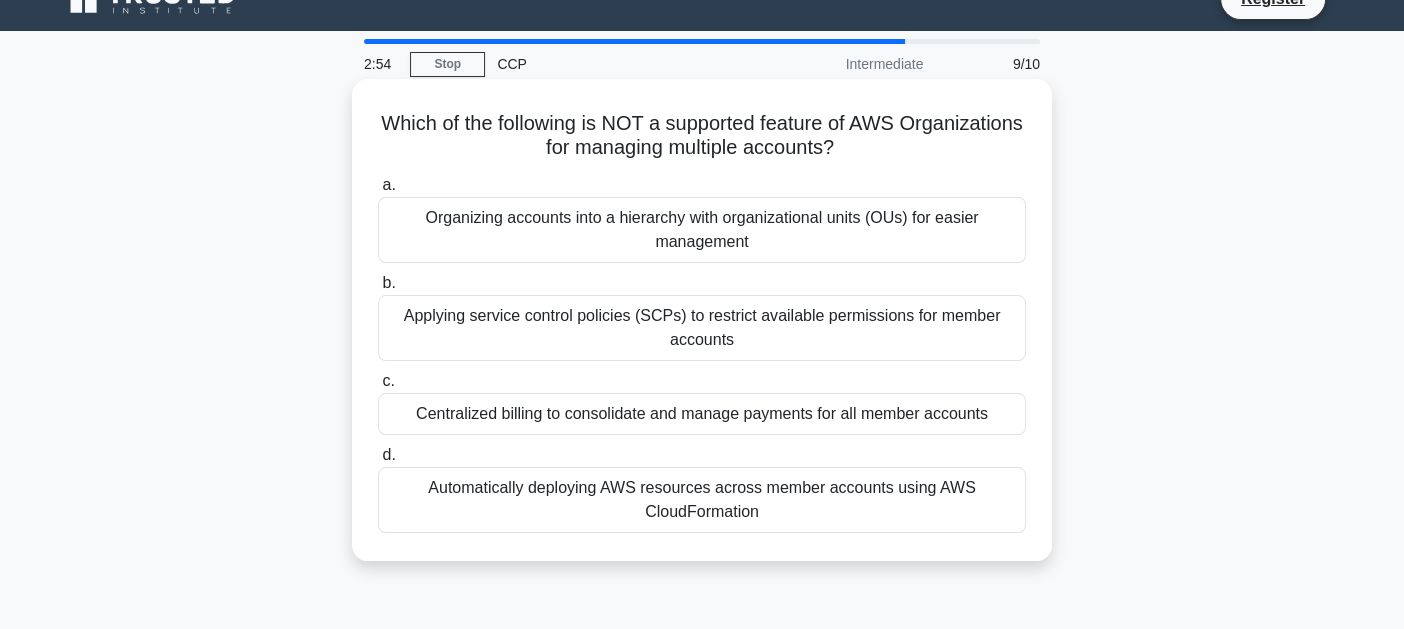 scroll, scrollTop: 0, scrollLeft: 0, axis: both 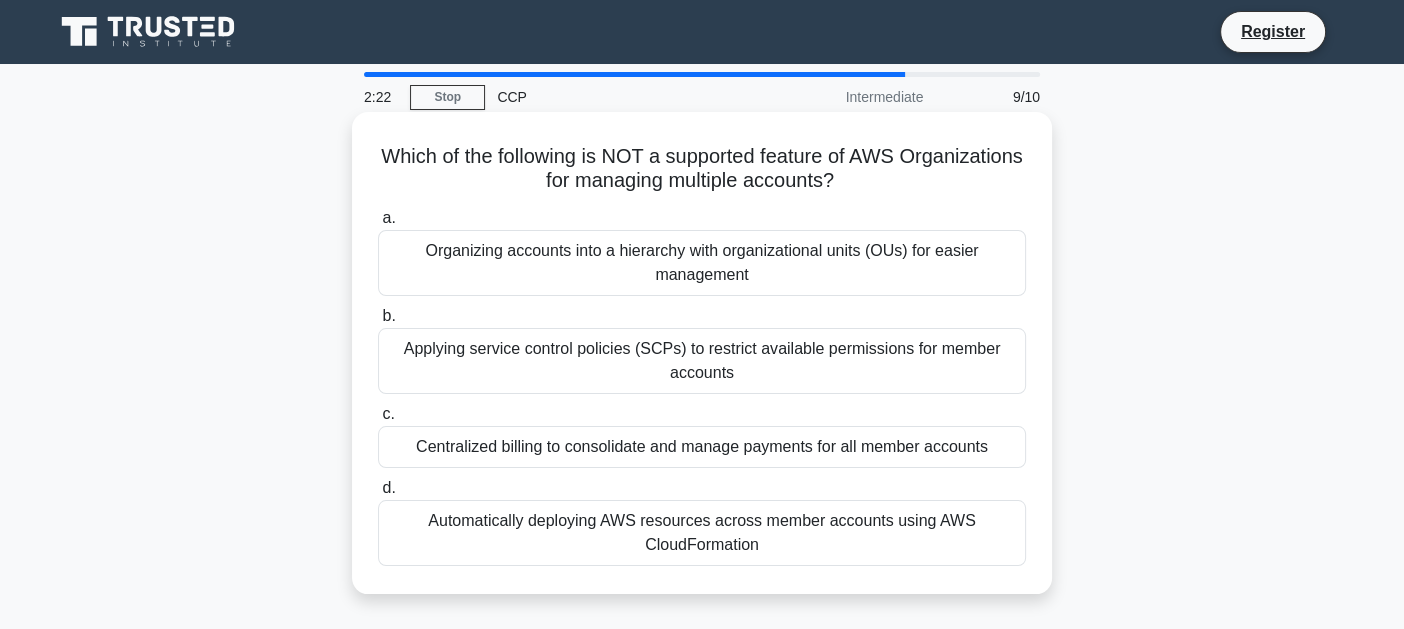 click on "Applying service control policies (SCPs) to restrict available permissions for member accounts" at bounding box center (702, 361) 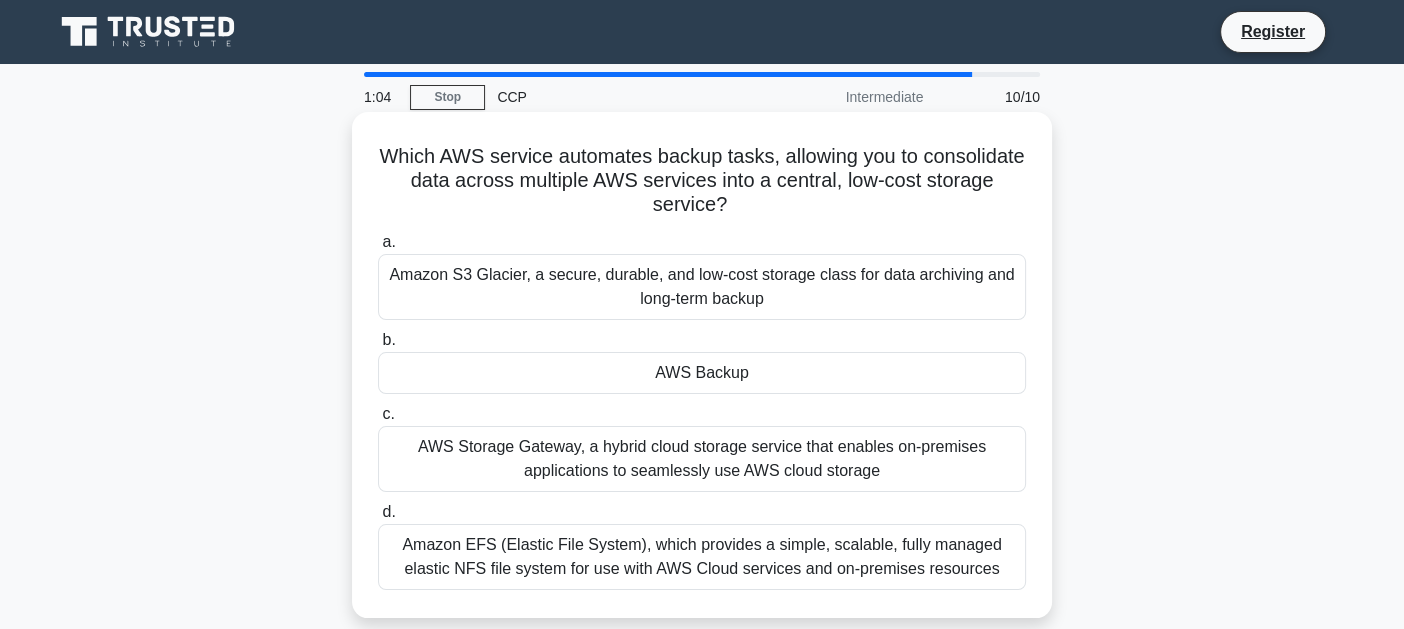 click on "AWS Backup" at bounding box center [702, 373] 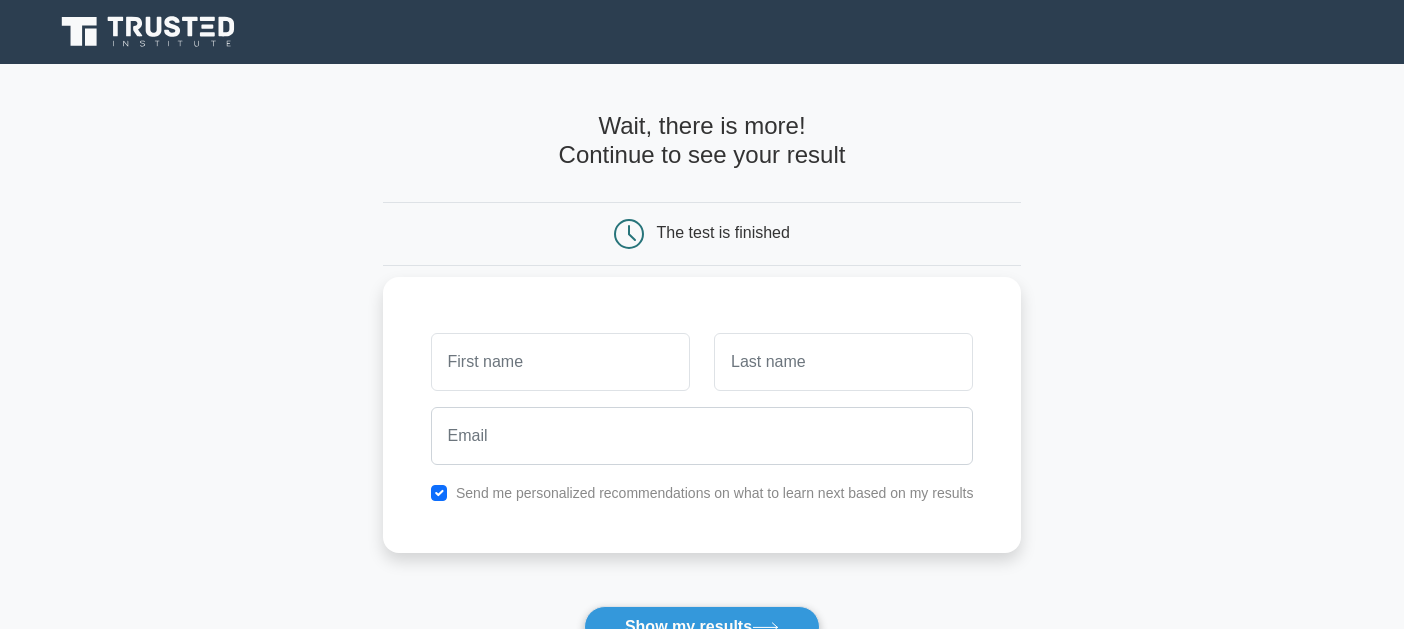 scroll, scrollTop: 0, scrollLeft: 0, axis: both 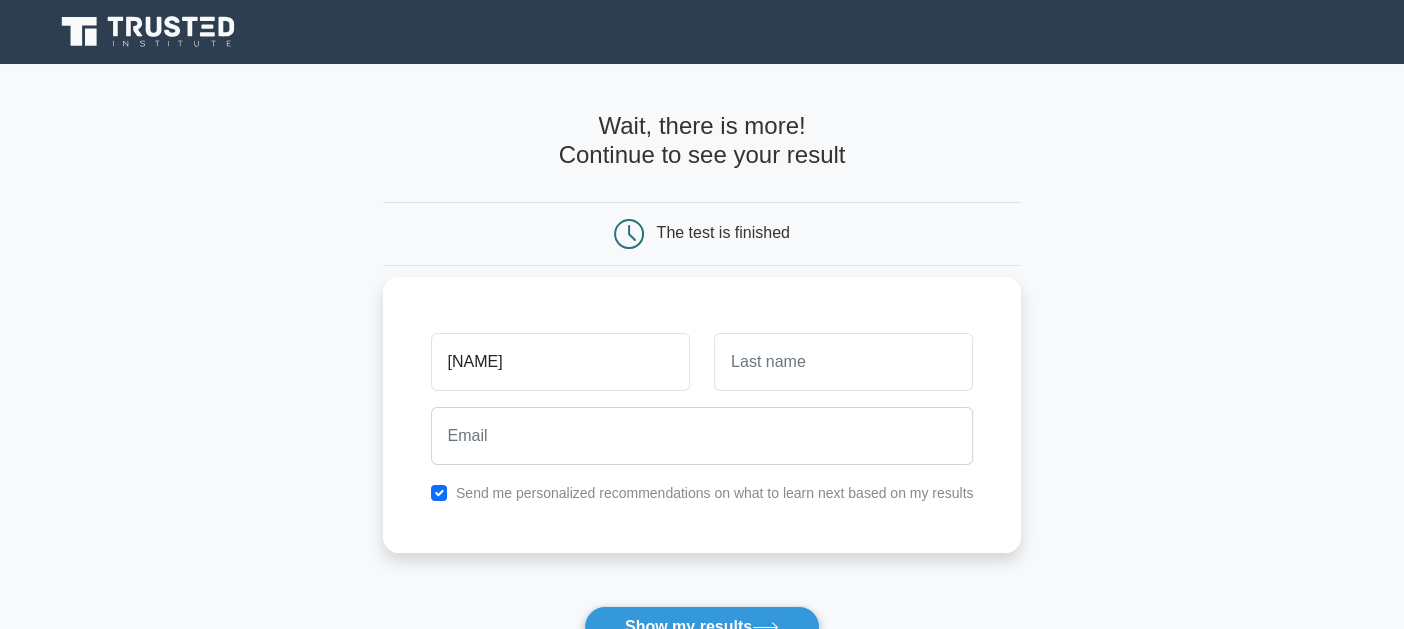 type on "[NAME]" 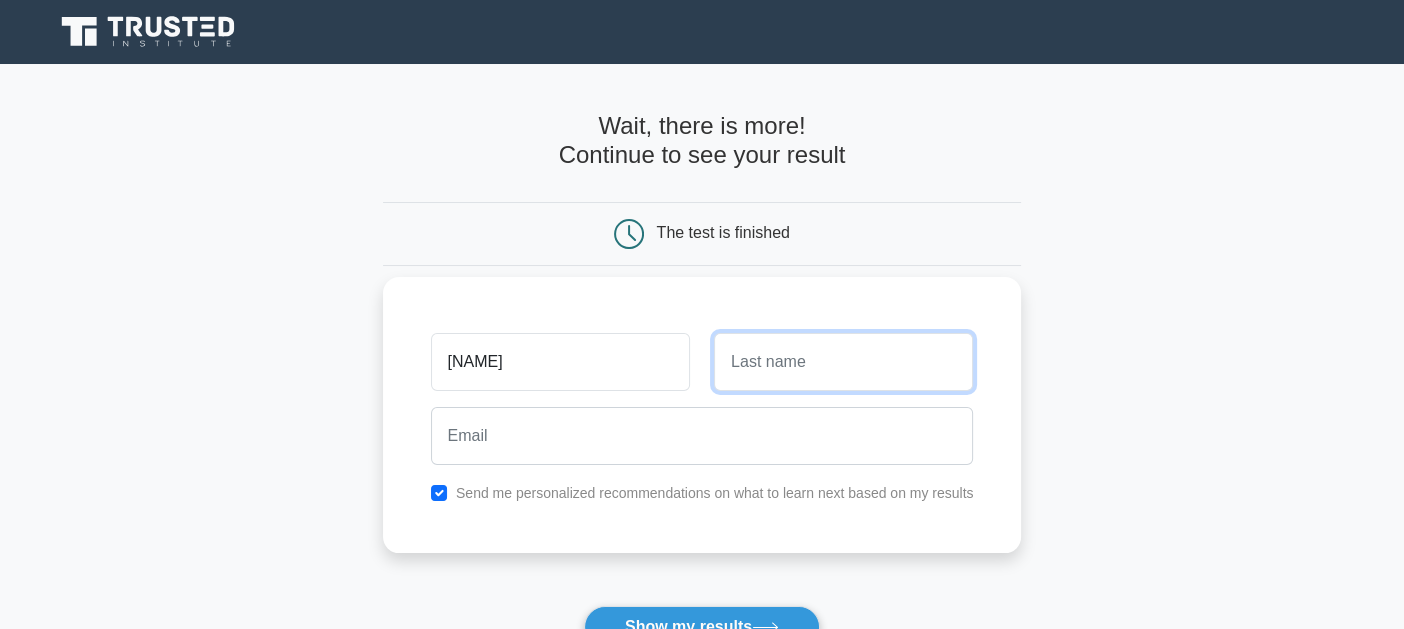 click at bounding box center [843, 362] 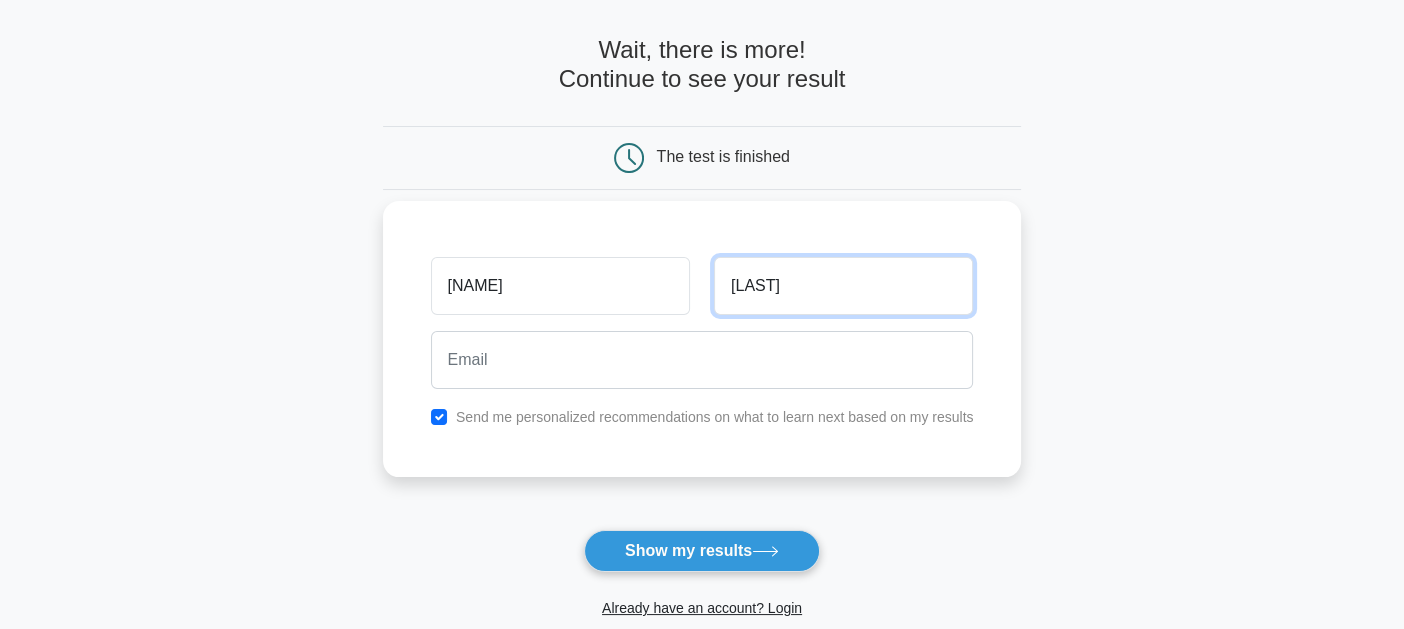 scroll, scrollTop: 99, scrollLeft: 0, axis: vertical 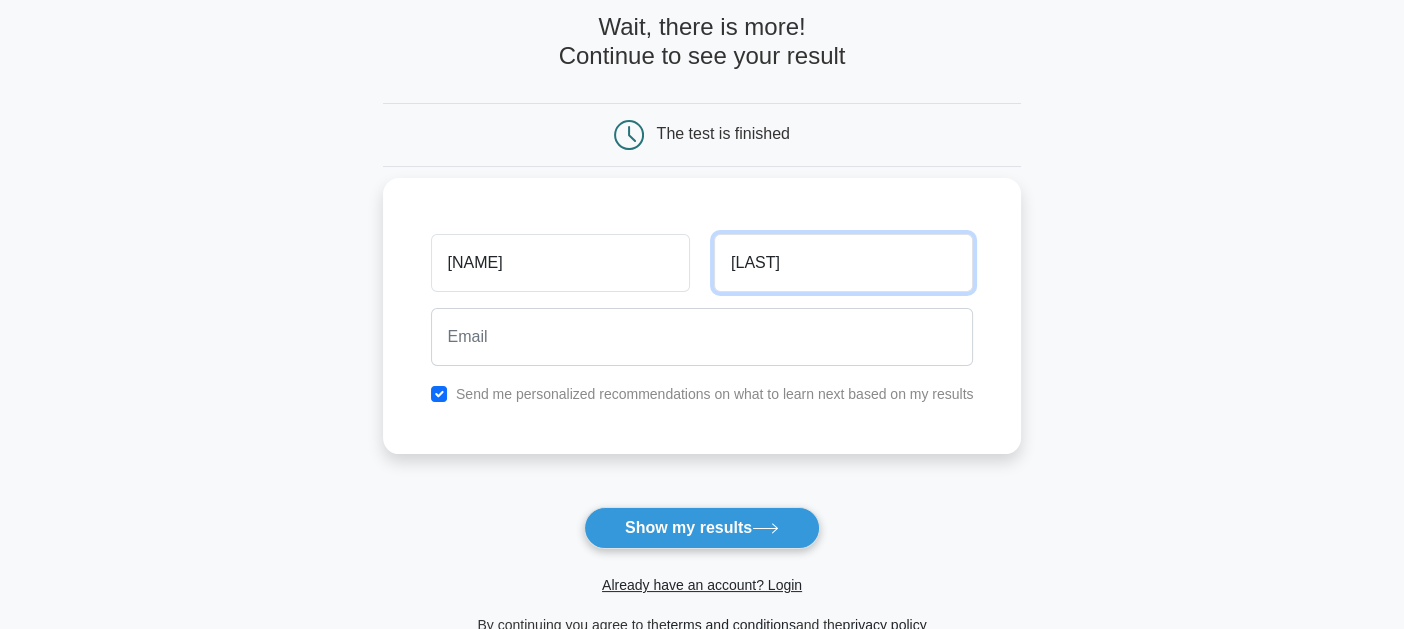 type on "sinha" 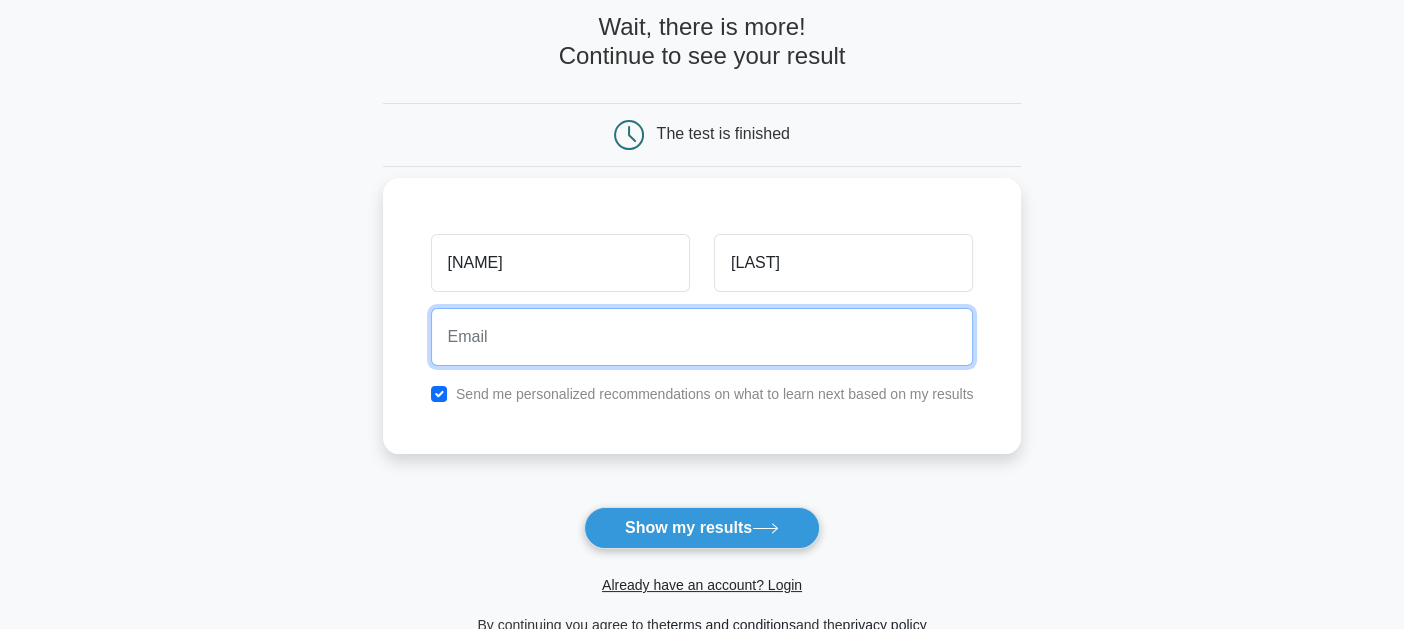 click at bounding box center (702, 337) 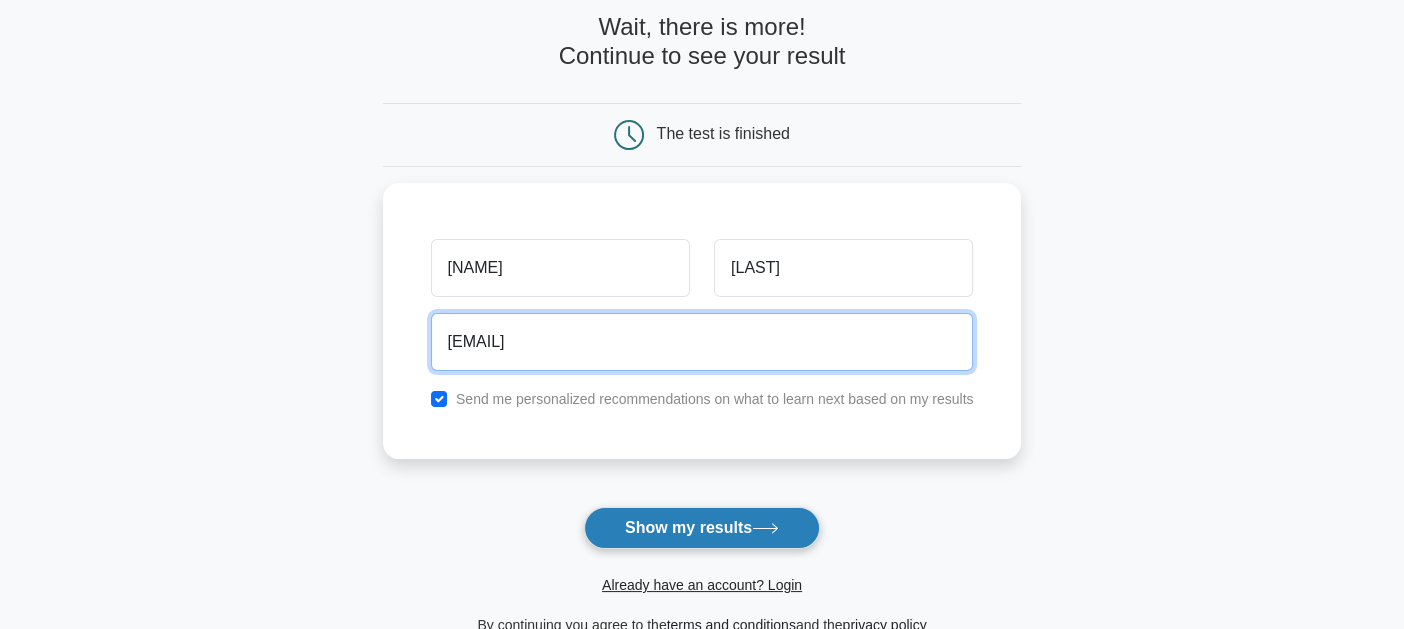 type on "gayatrisinha23@gmail.com" 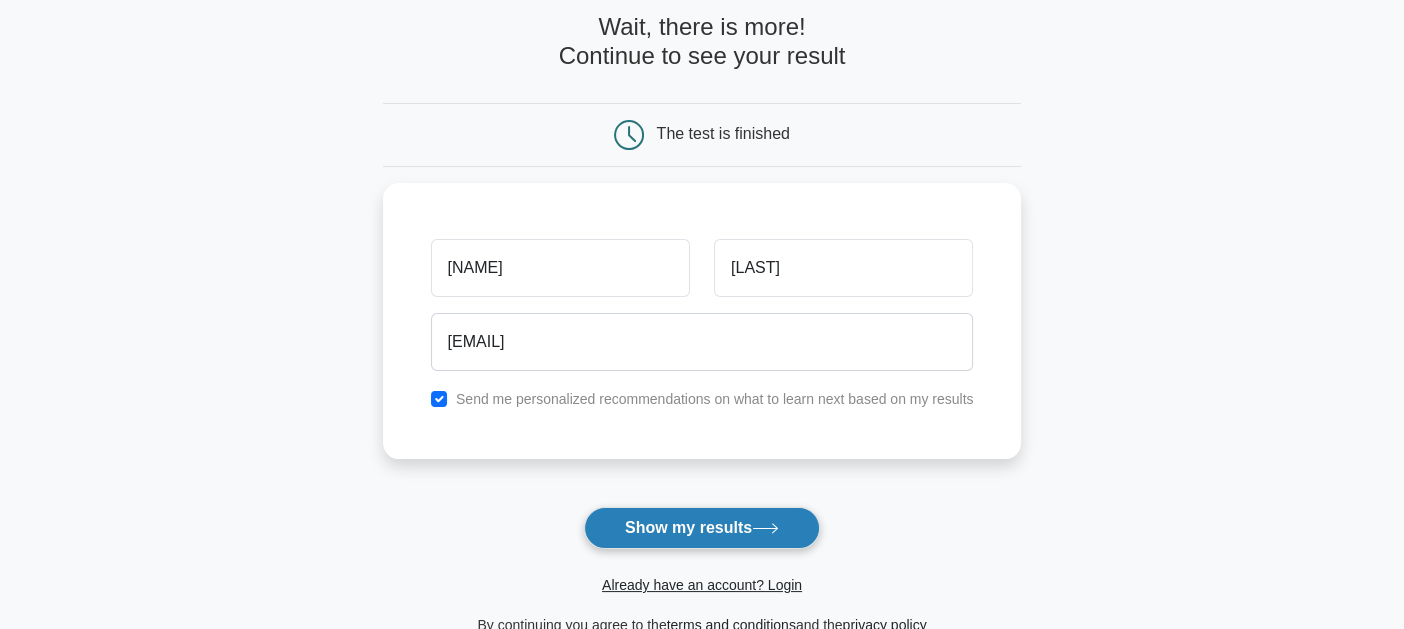 click on "Show my results" at bounding box center (702, 528) 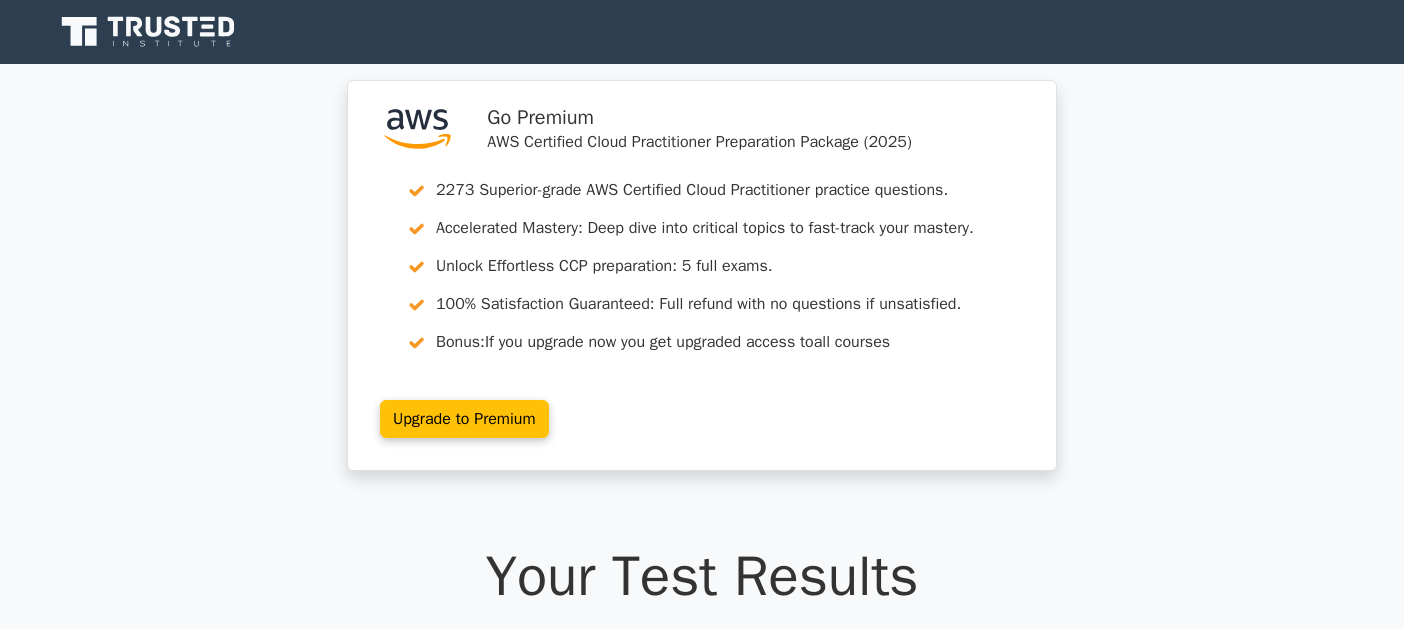 scroll, scrollTop: 0, scrollLeft: 0, axis: both 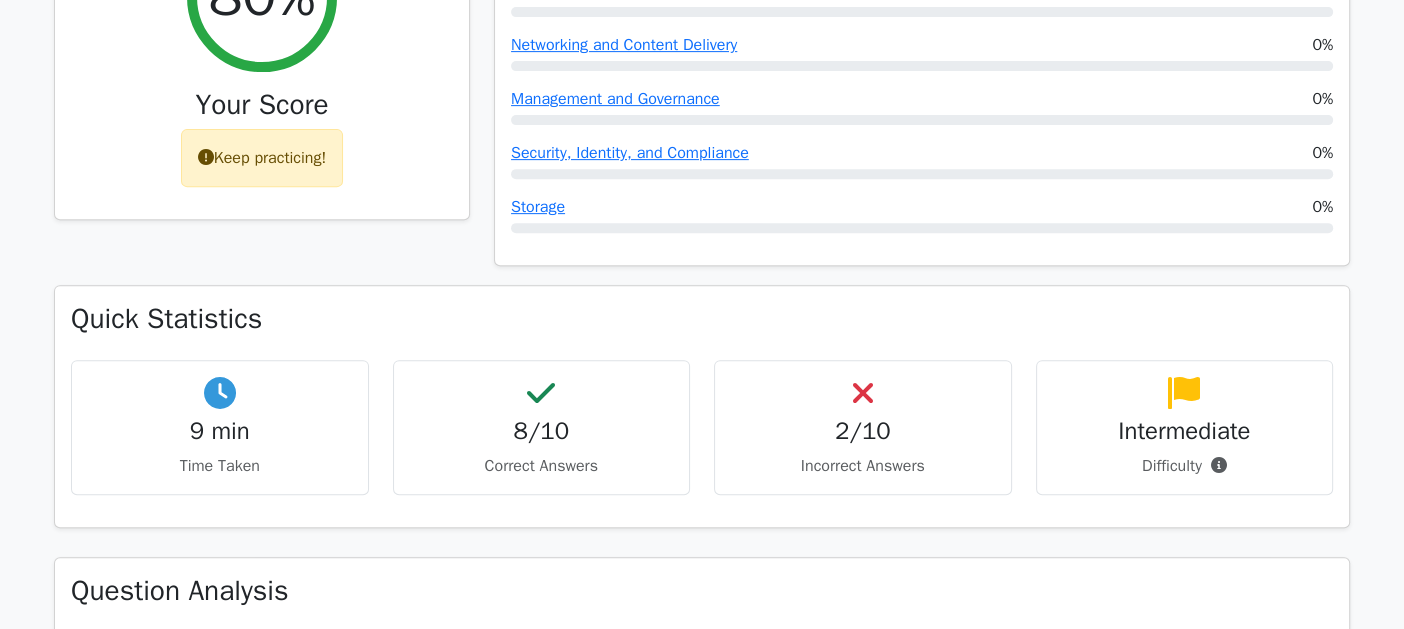 click on "2/10
Incorrect Answers" at bounding box center [863, 427] 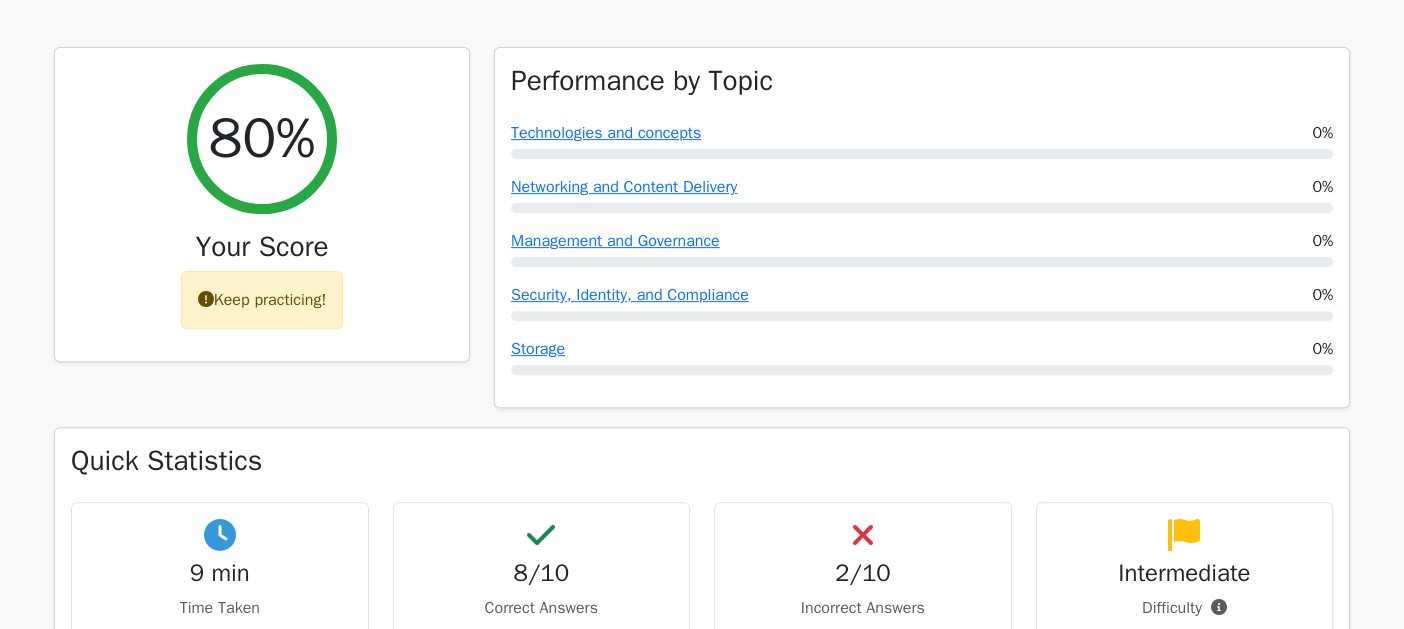 scroll, scrollTop: 499, scrollLeft: 0, axis: vertical 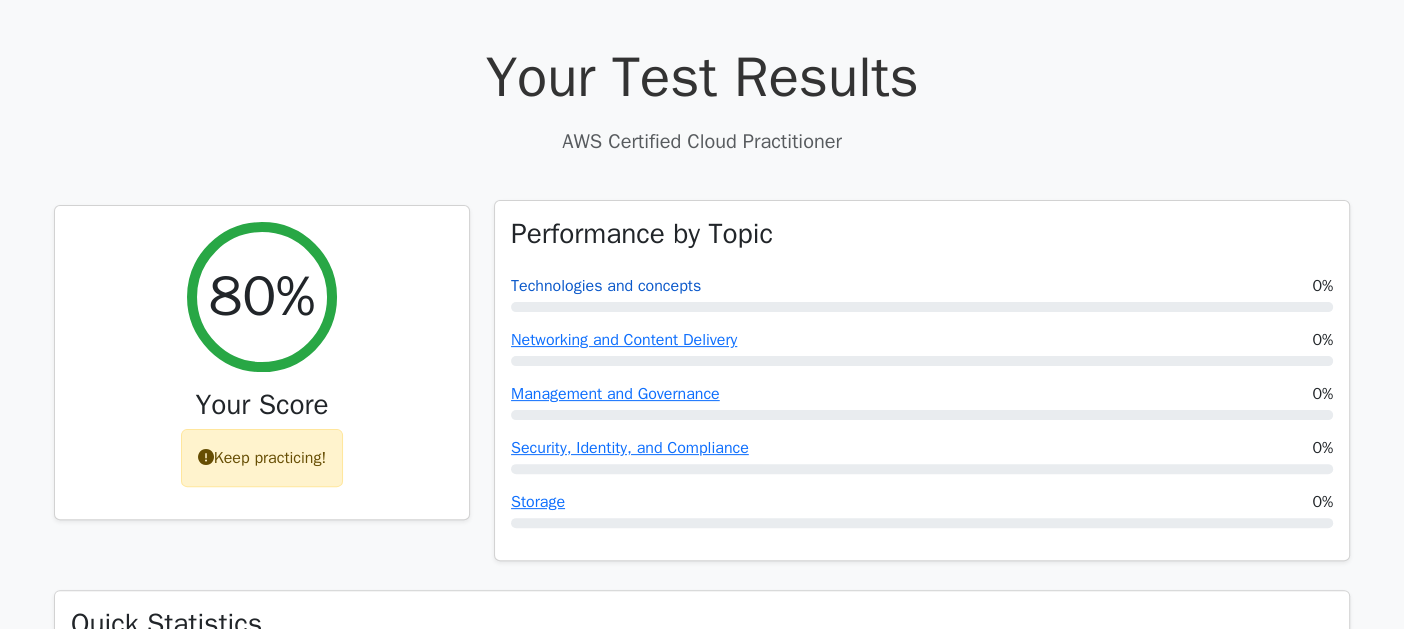 click on "Technologies and concepts" at bounding box center [606, 286] 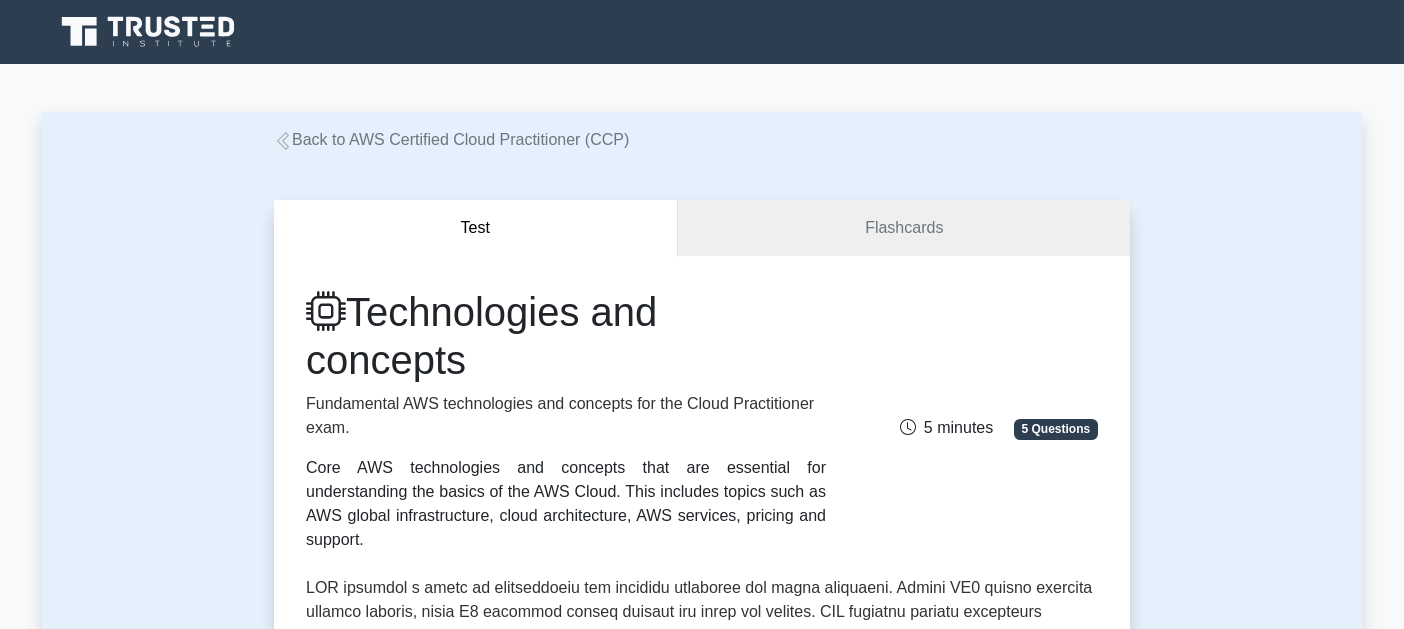 scroll, scrollTop: 222, scrollLeft: 0, axis: vertical 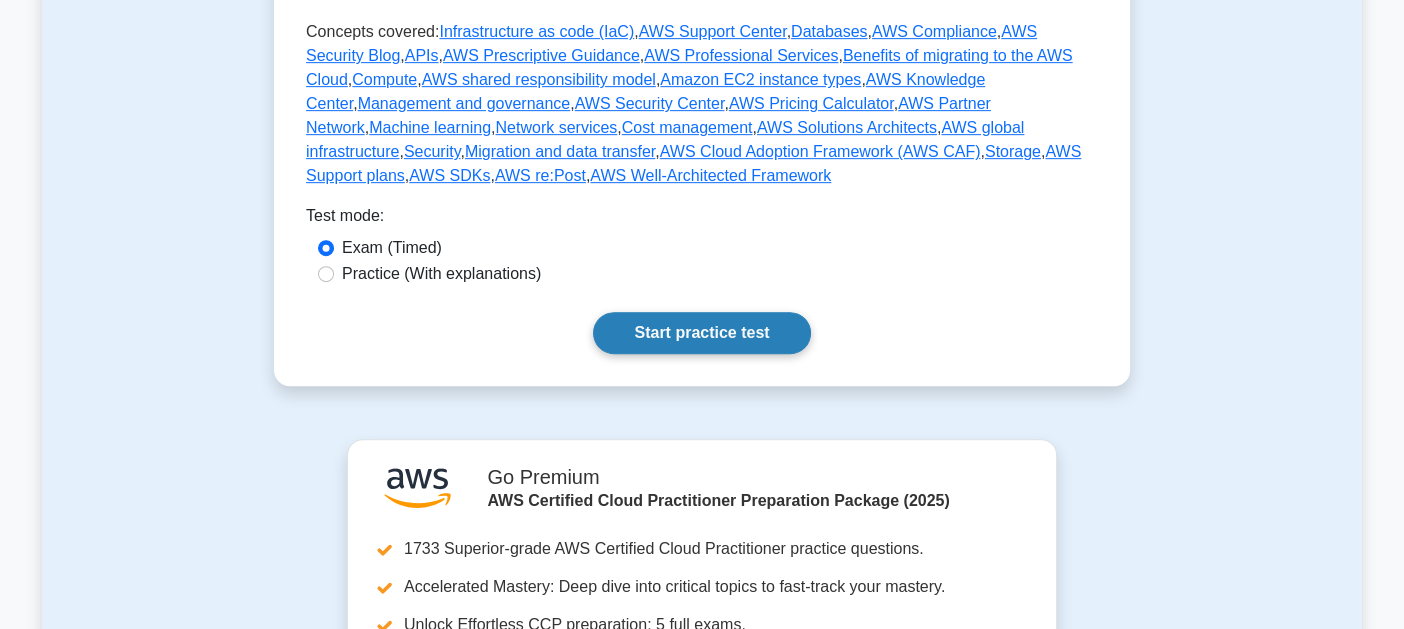 click on "Start practice test" at bounding box center [701, 333] 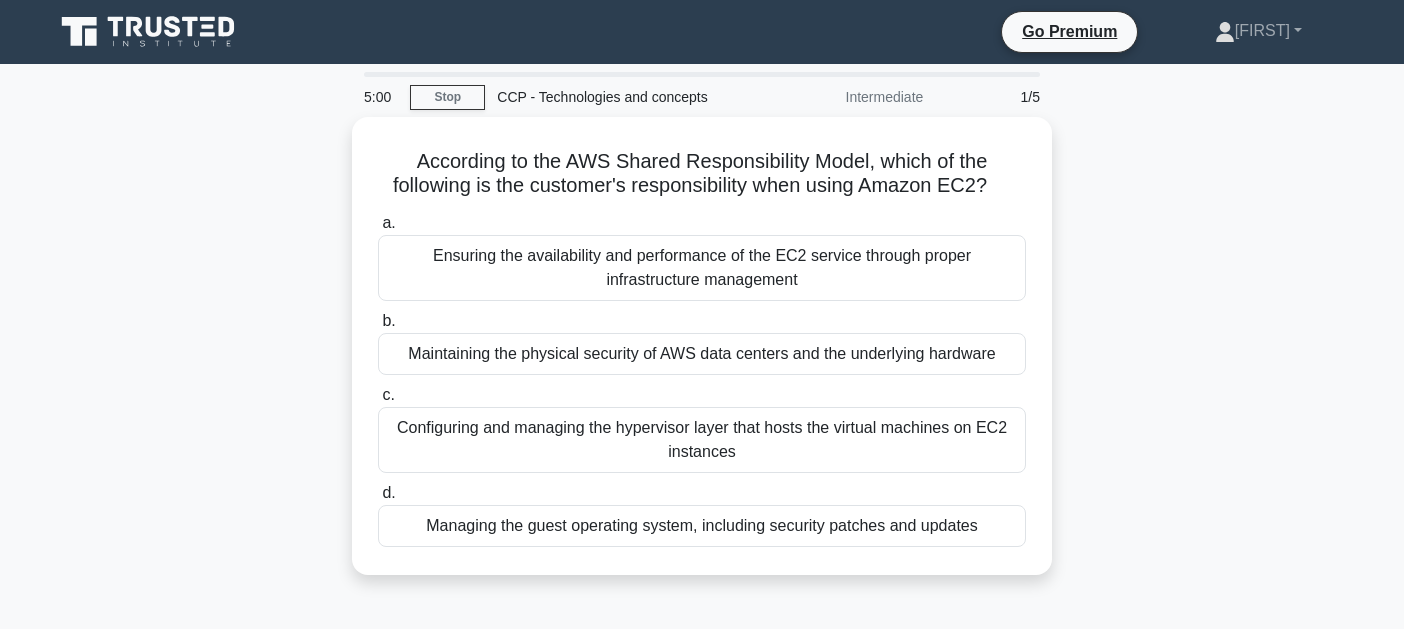 scroll, scrollTop: 0, scrollLeft: 0, axis: both 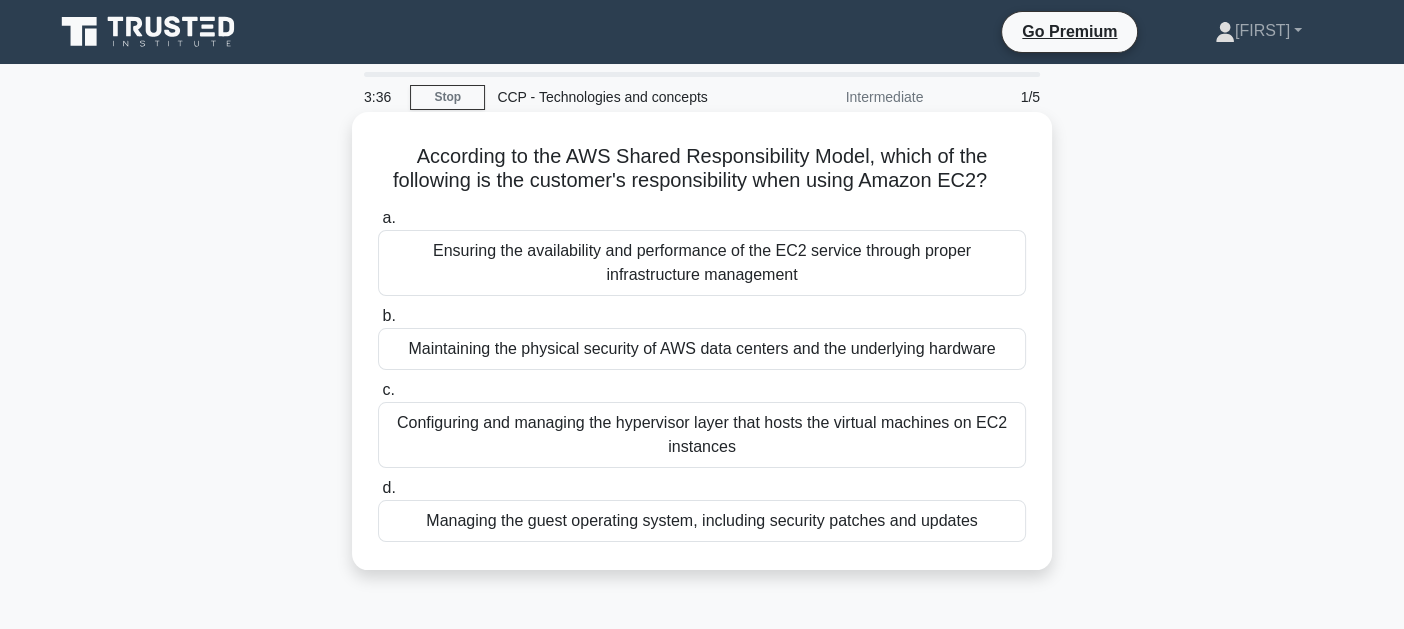 click on "Ensuring the availability and performance of the EC2 service through proper infrastructure management" at bounding box center (702, 263) 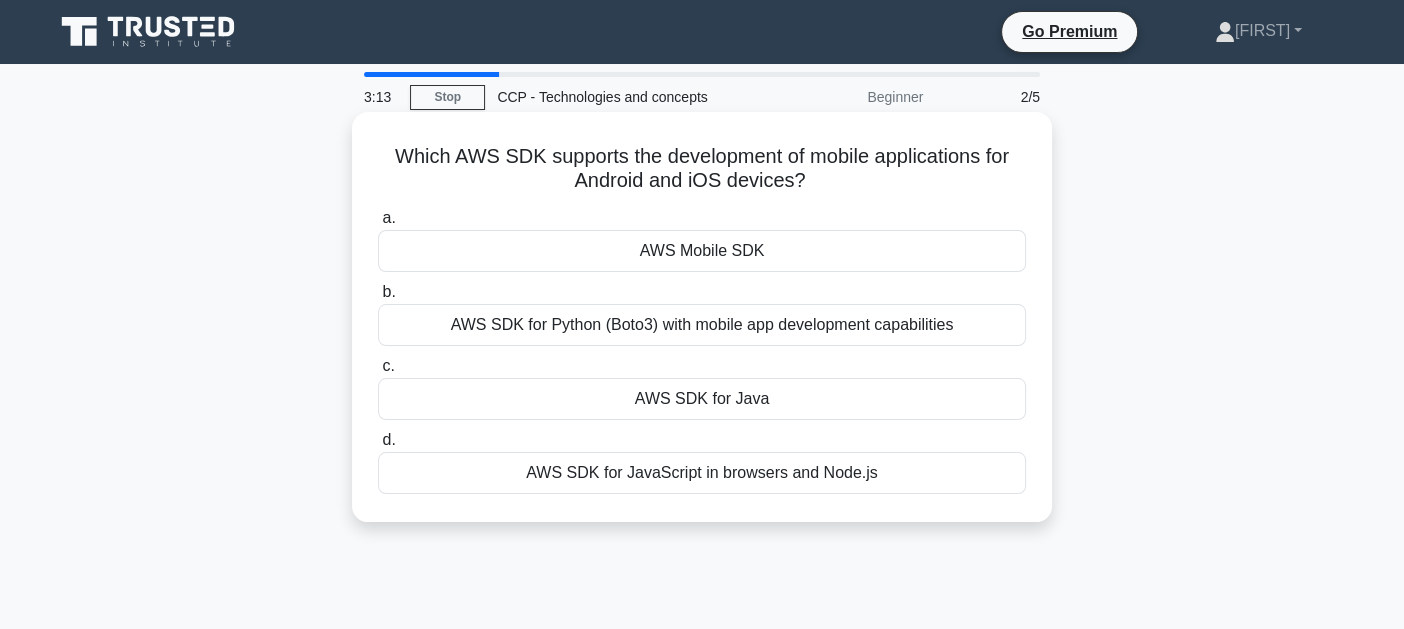 click on "AWS Mobile SDK" at bounding box center (702, 251) 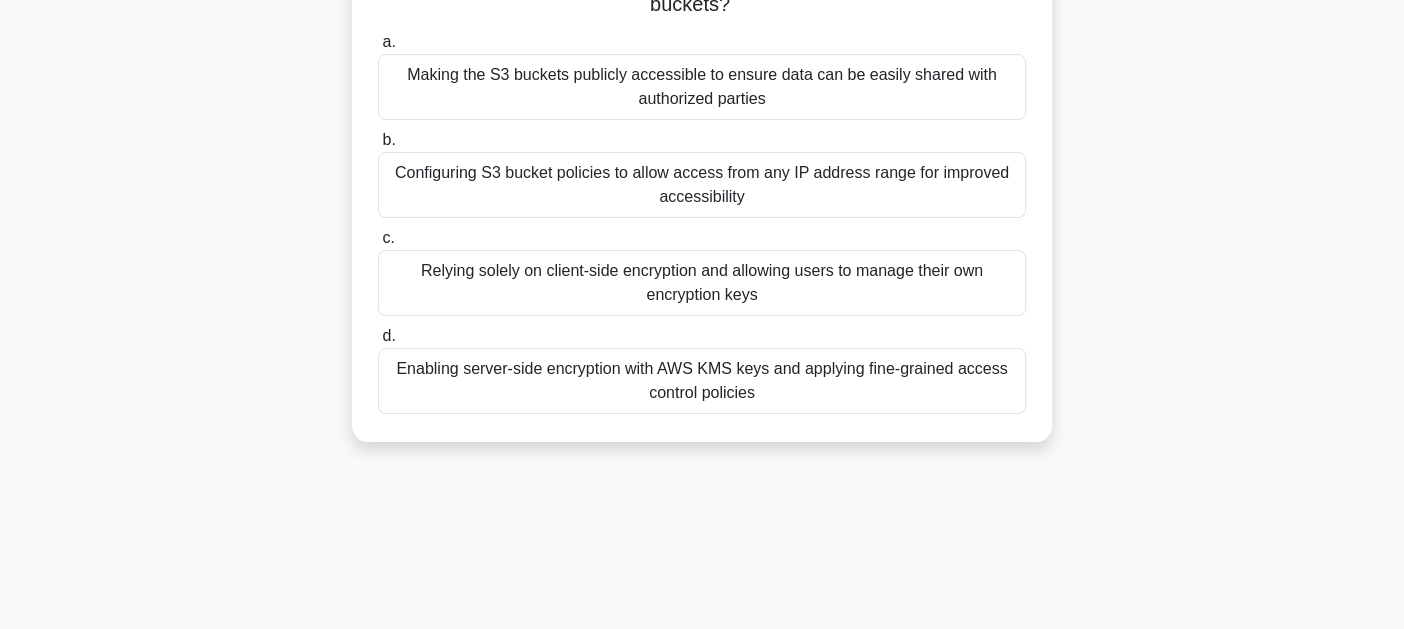scroll, scrollTop: 0, scrollLeft: 0, axis: both 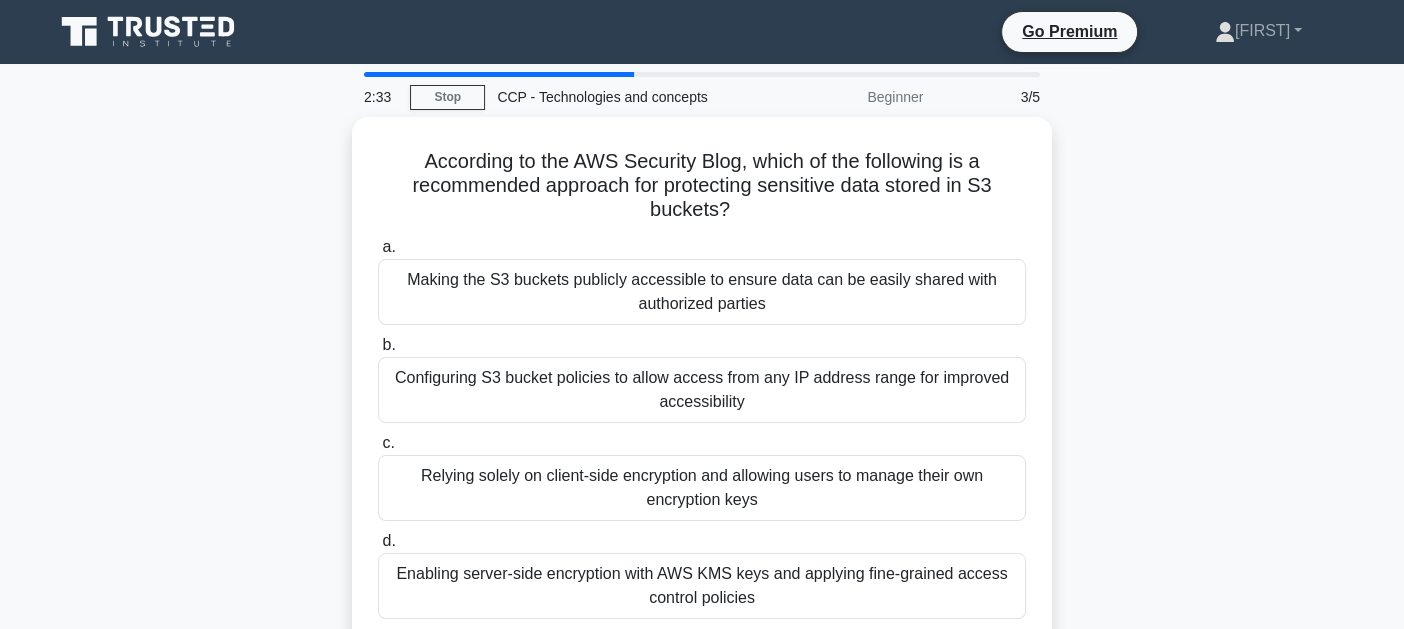 click on "Enabling server-side encryption with AWS KMS keys and applying fine-grained access control policies" at bounding box center (702, 586) 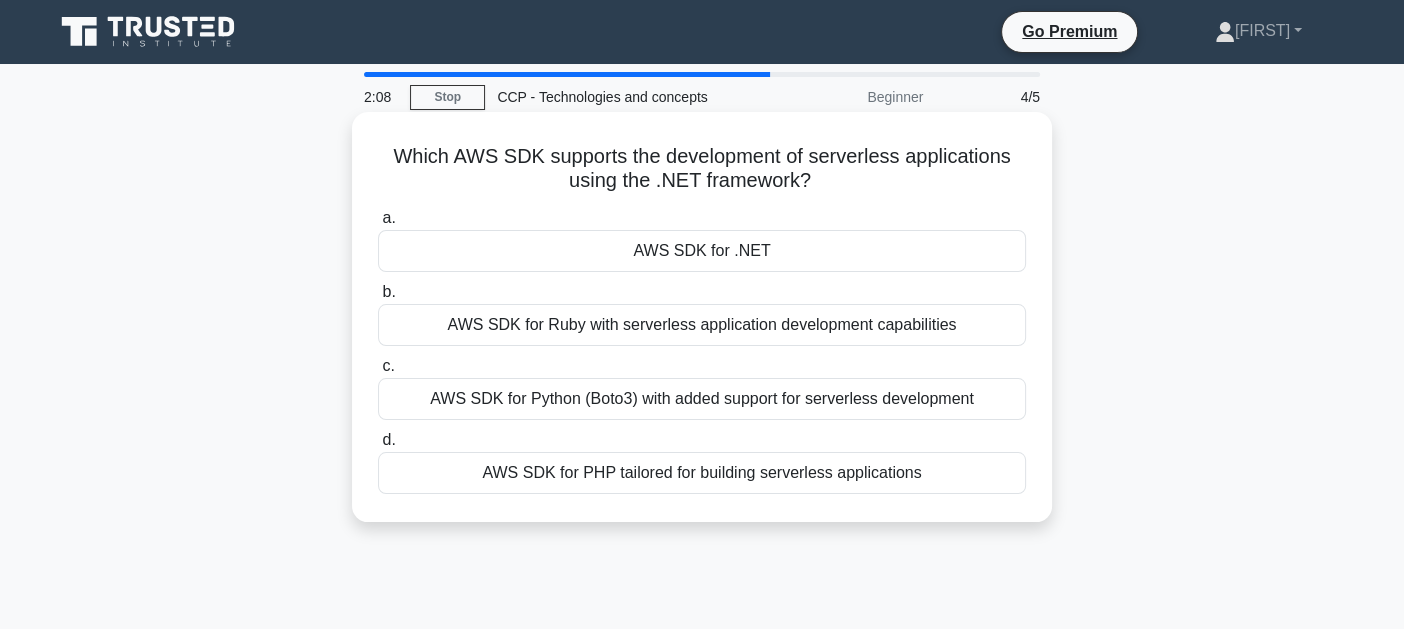 click on "AWS SDK for Ruby with serverless application development capabilities" at bounding box center (702, 325) 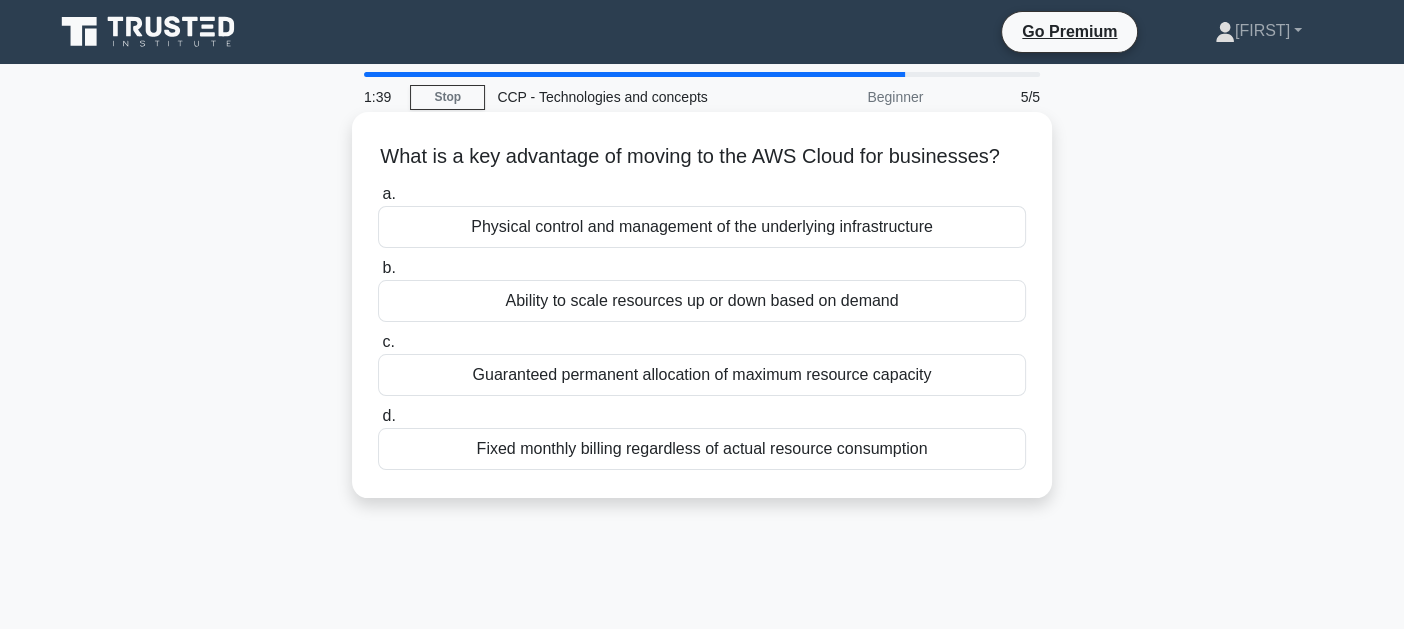 click on "Ability to scale resources up or down based on demand" at bounding box center (702, 301) 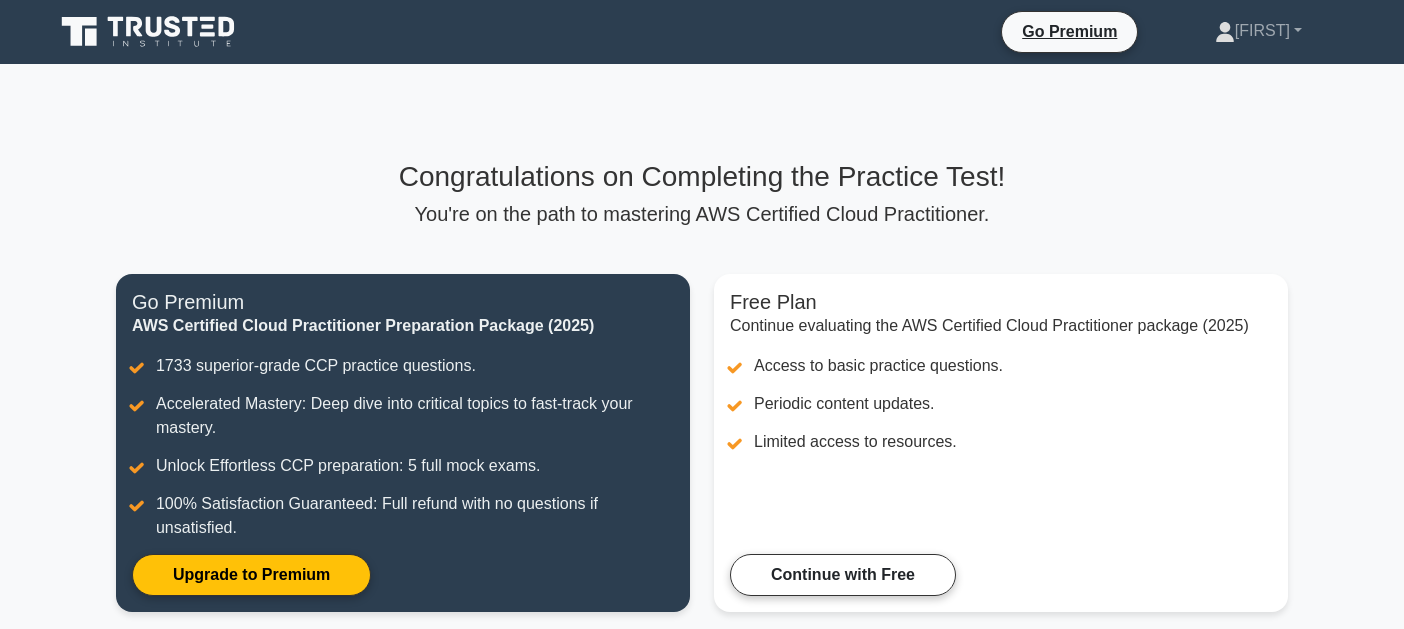 scroll, scrollTop: 73, scrollLeft: 0, axis: vertical 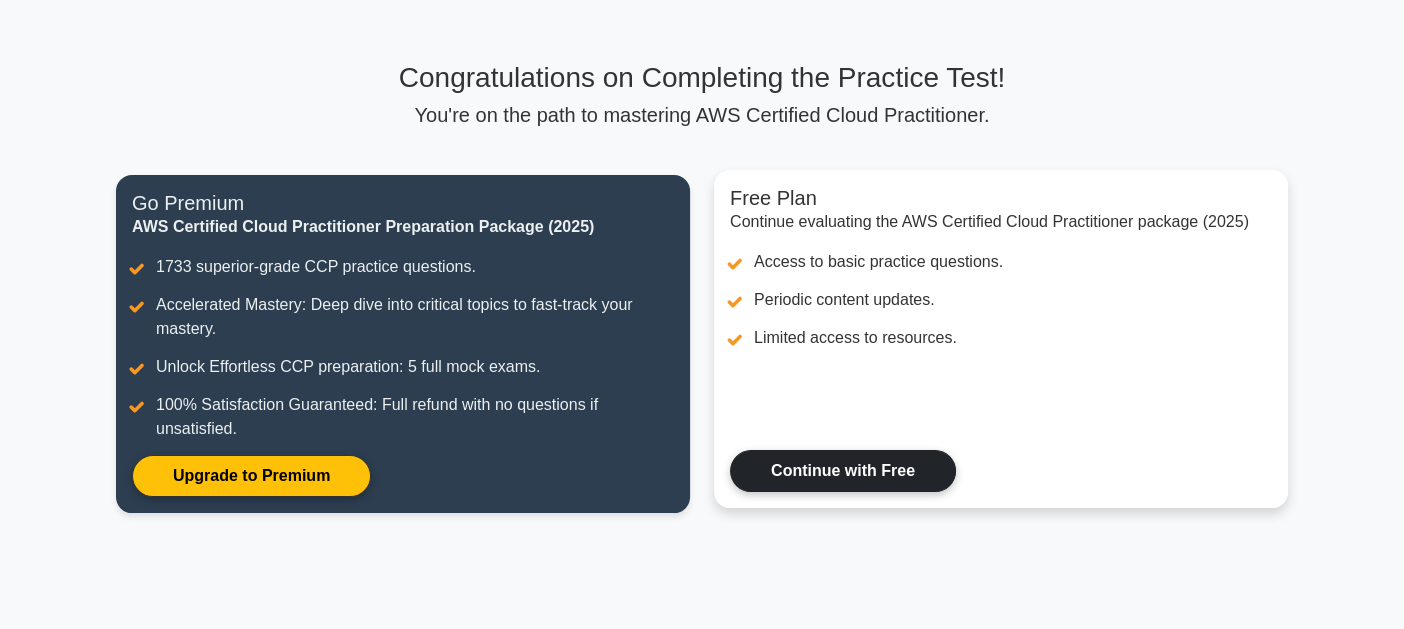 click on "Continue with Free" at bounding box center [843, 471] 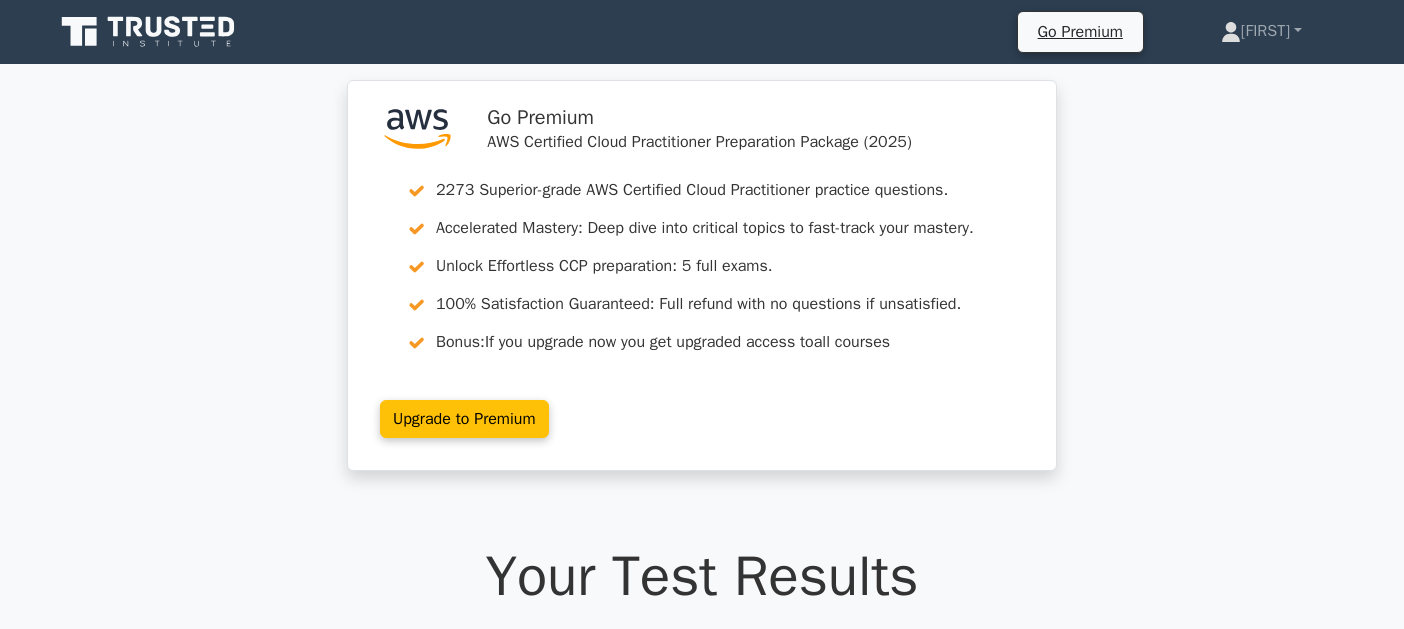 scroll, scrollTop: 0, scrollLeft: 0, axis: both 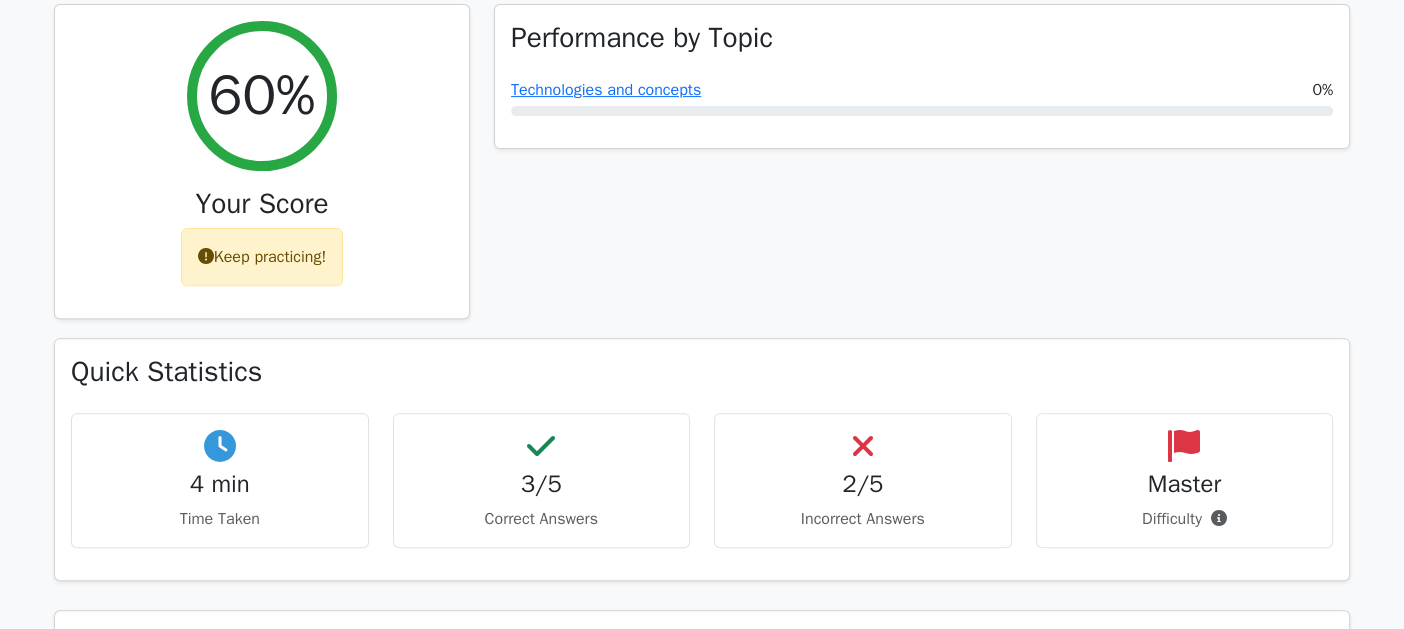 click on "2/5" at bounding box center (863, 484) 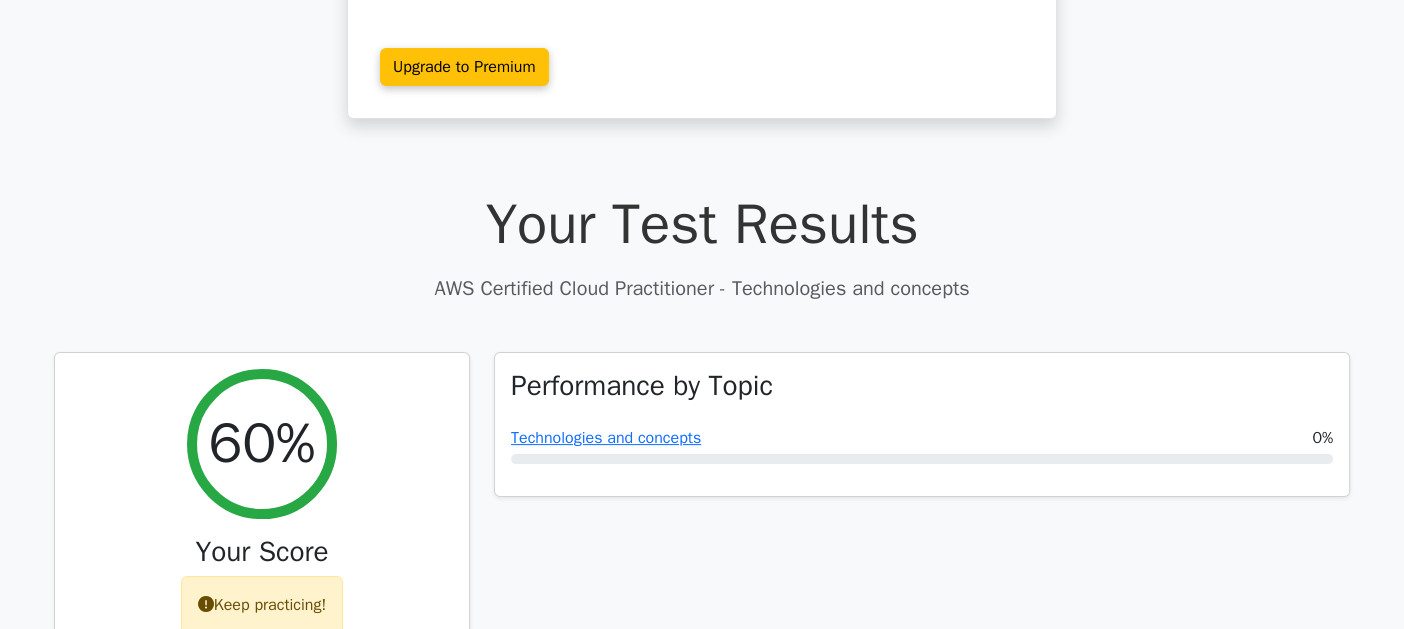scroll, scrollTop: 0, scrollLeft: 0, axis: both 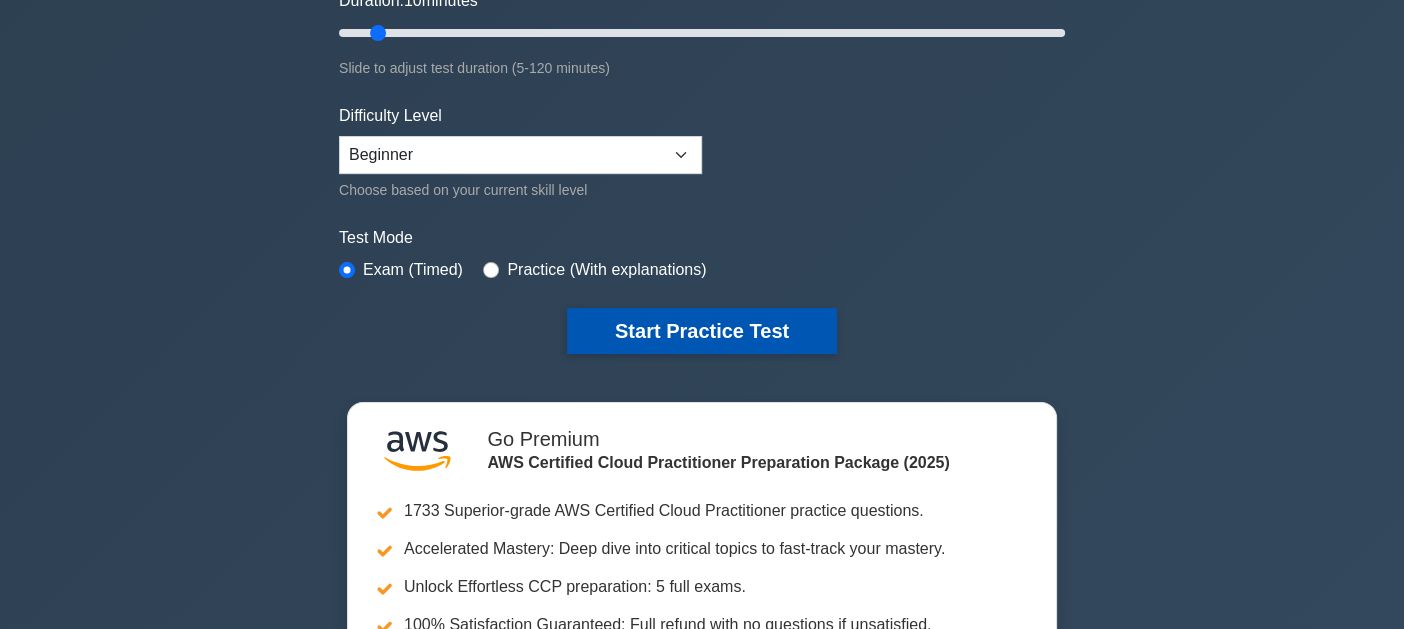 click on "Start Practice Test" at bounding box center [702, 331] 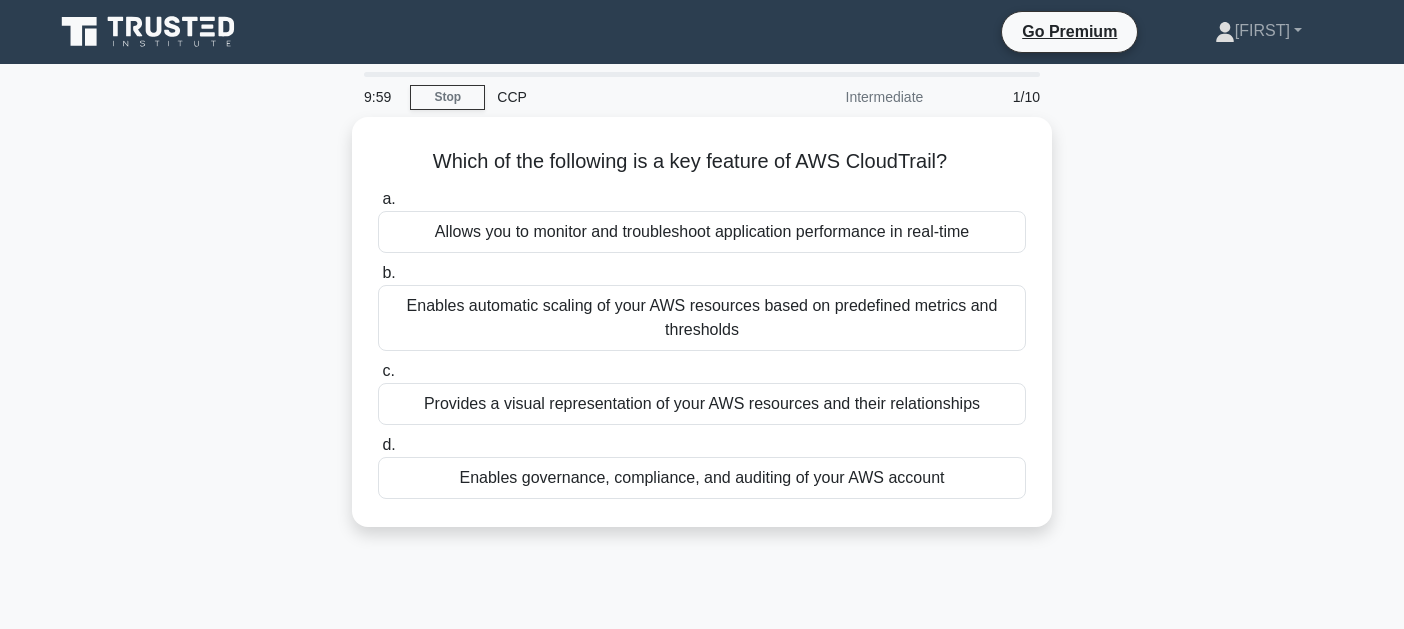scroll, scrollTop: 0, scrollLeft: 0, axis: both 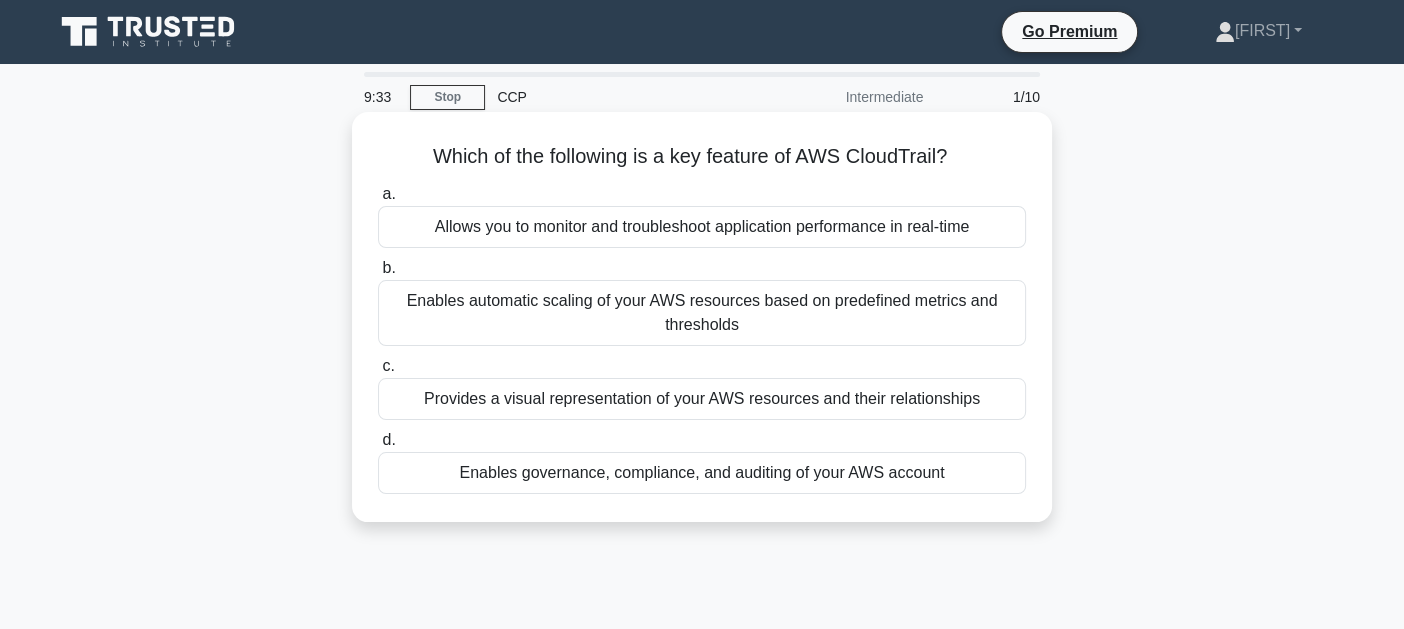 click on "Enables governance, compliance, and auditing of your AWS account" at bounding box center [702, 473] 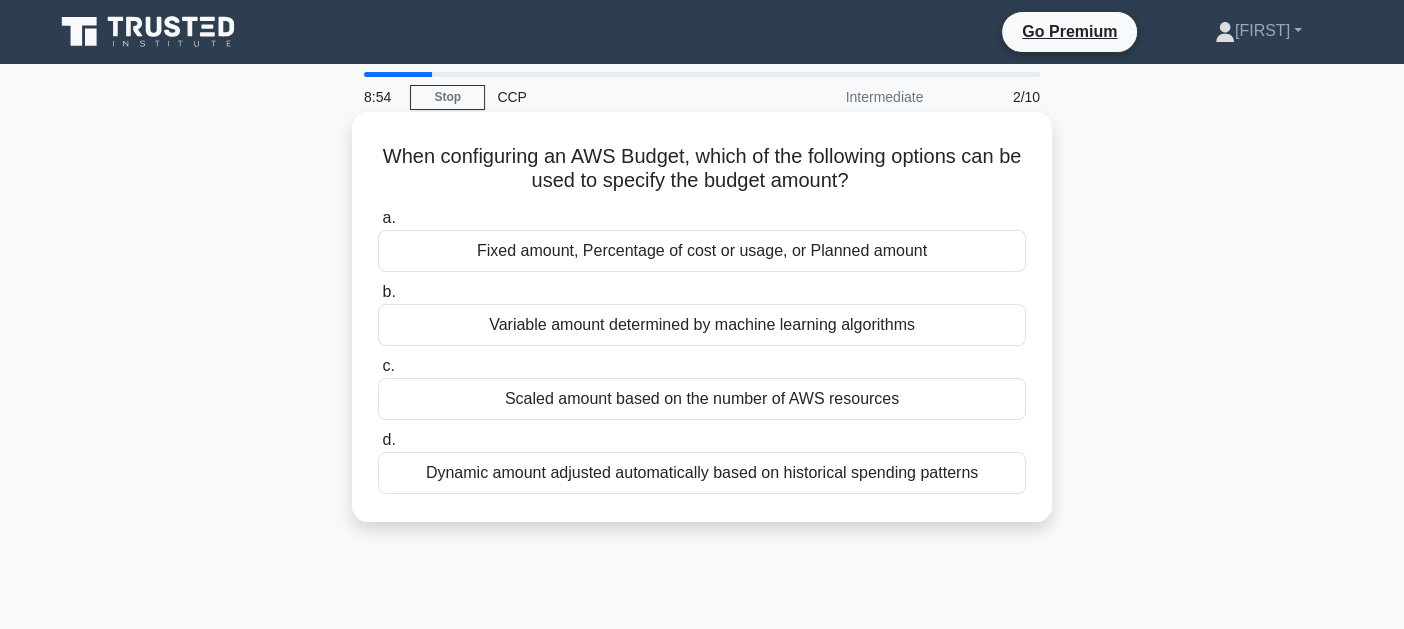 click on "Fixed amount, Percentage of cost or usage, or Planned amount" at bounding box center (702, 251) 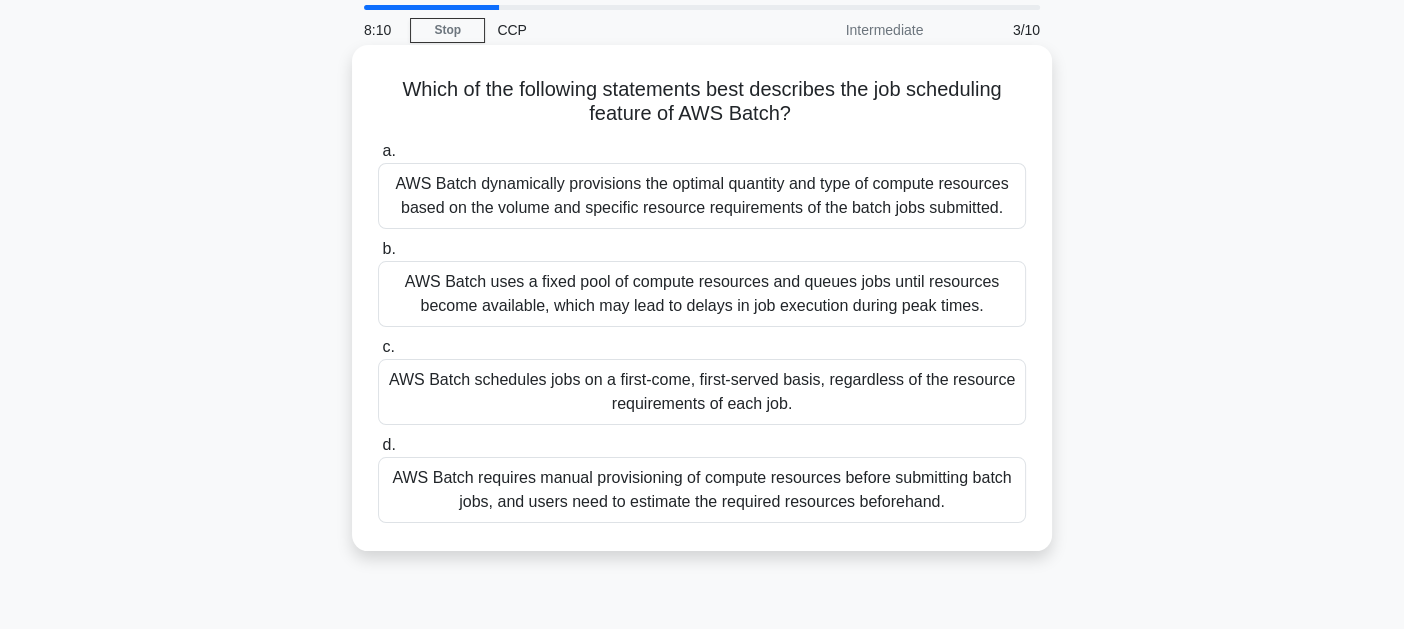 scroll, scrollTop: 99, scrollLeft: 0, axis: vertical 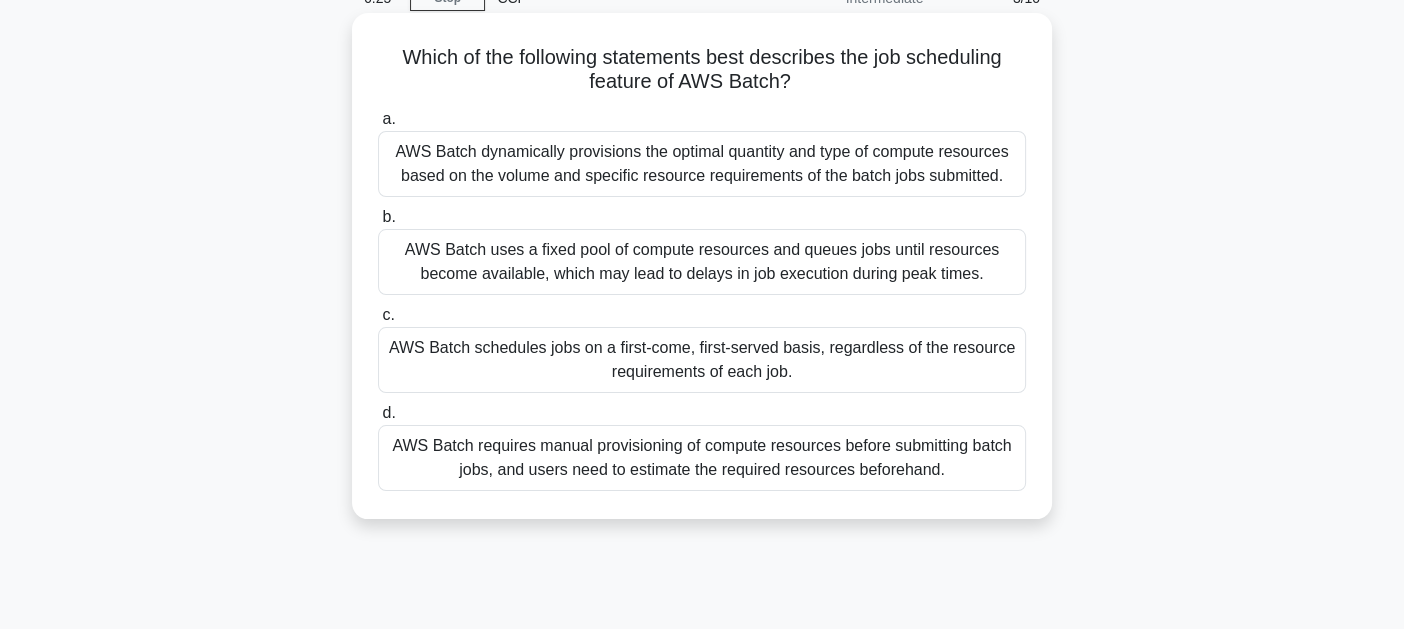 click on "AWS Batch schedules jobs on a first-come, first-served basis, regardless of the resource requirements of each job." at bounding box center [702, 360] 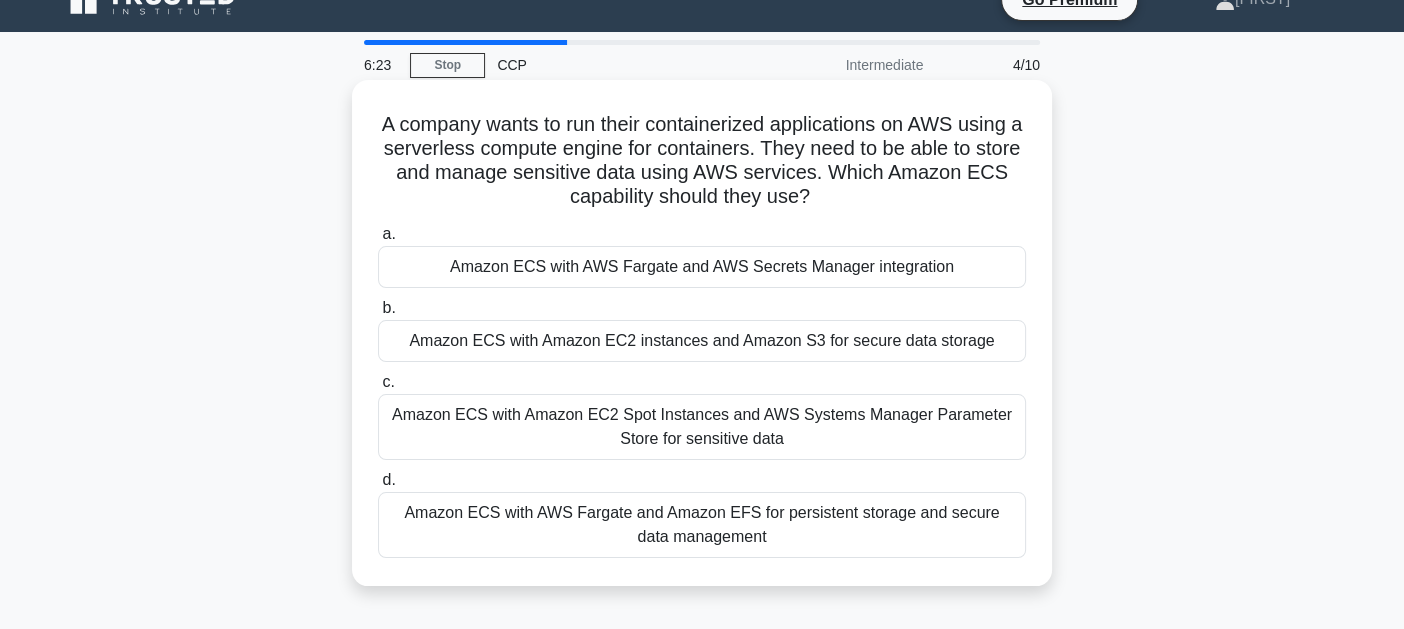 scroll, scrollTop: 0, scrollLeft: 0, axis: both 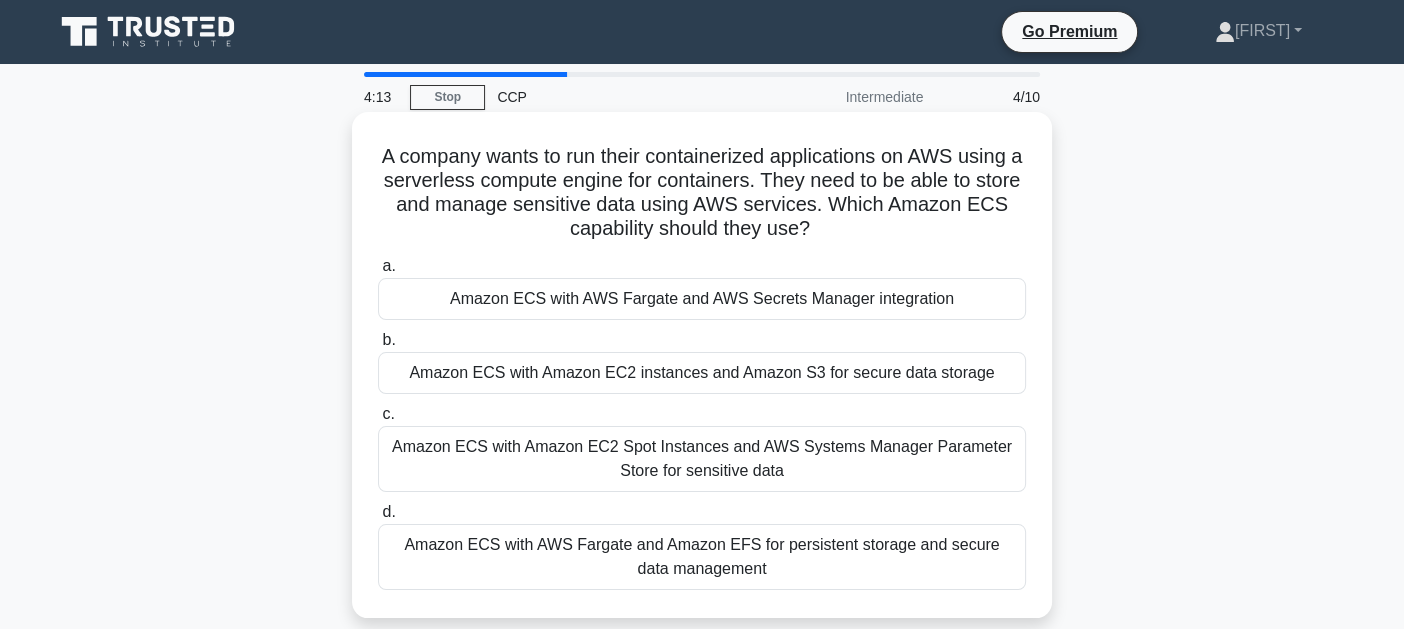 click on "Amazon ECS with AWS Fargate and AWS Secrets Manager integration" at bounding box center (702, 299) 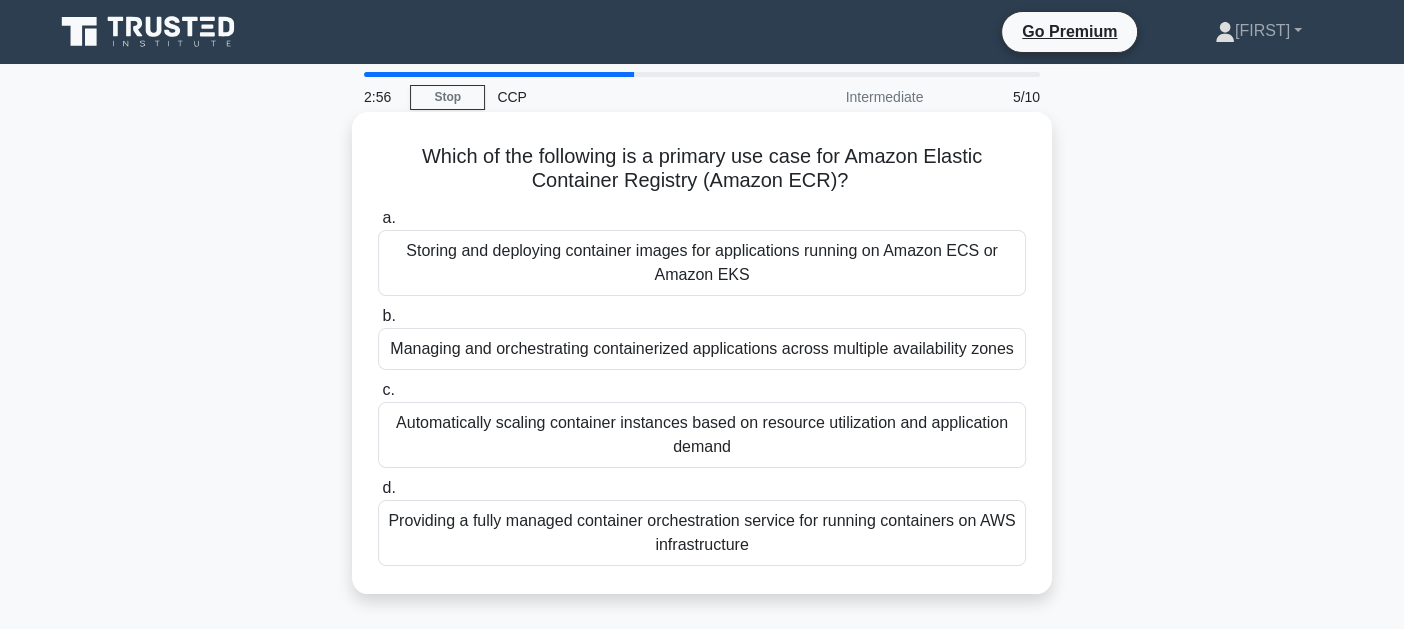 click on "Managing and orchestrating containerized applications across multiple availability zones" at bounding box center [702, 349] 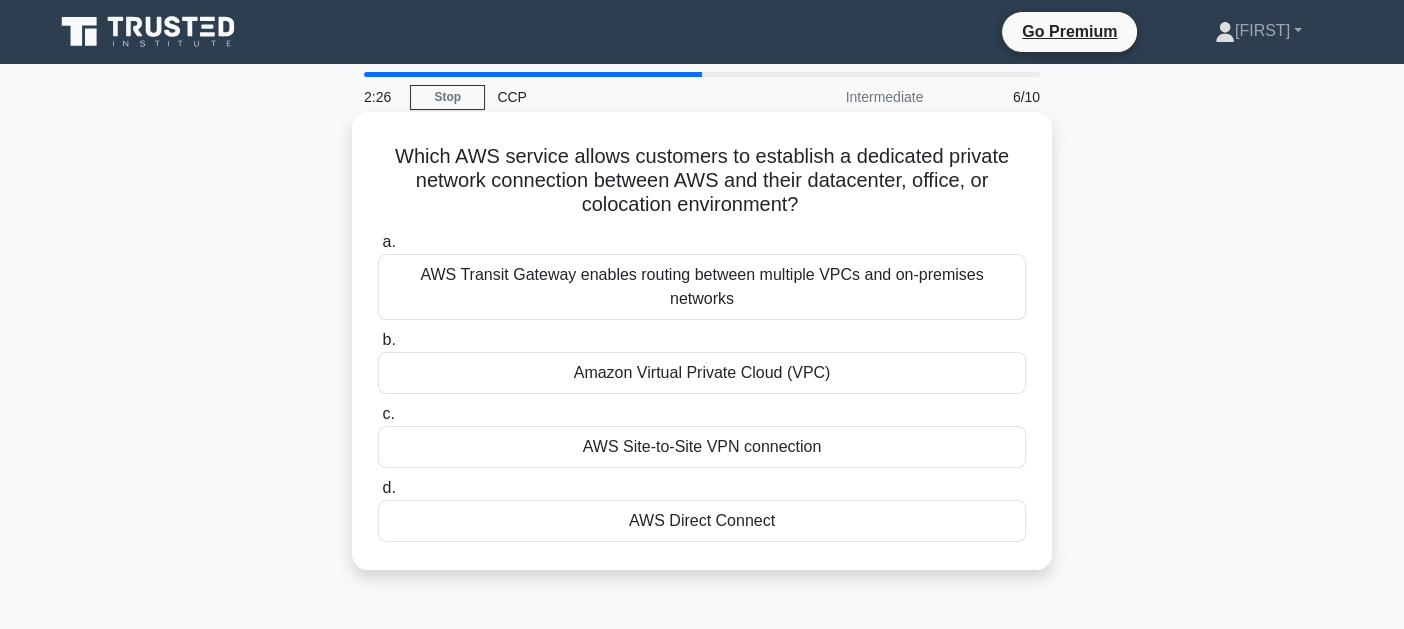 click on "AWS Direct Connect" at bounding box center [702, 521] 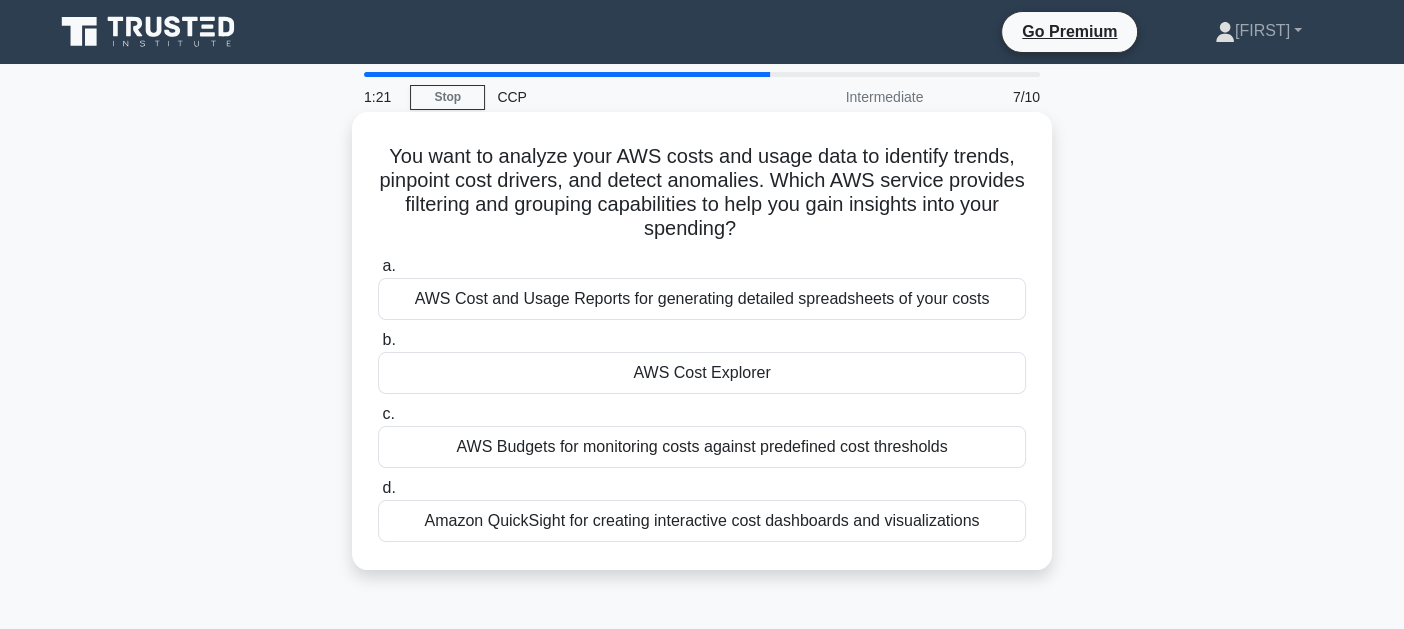 click on "Amazon QuickSight for creating interactive cost dashboards and visualizations" at bounding box center [702, 521] 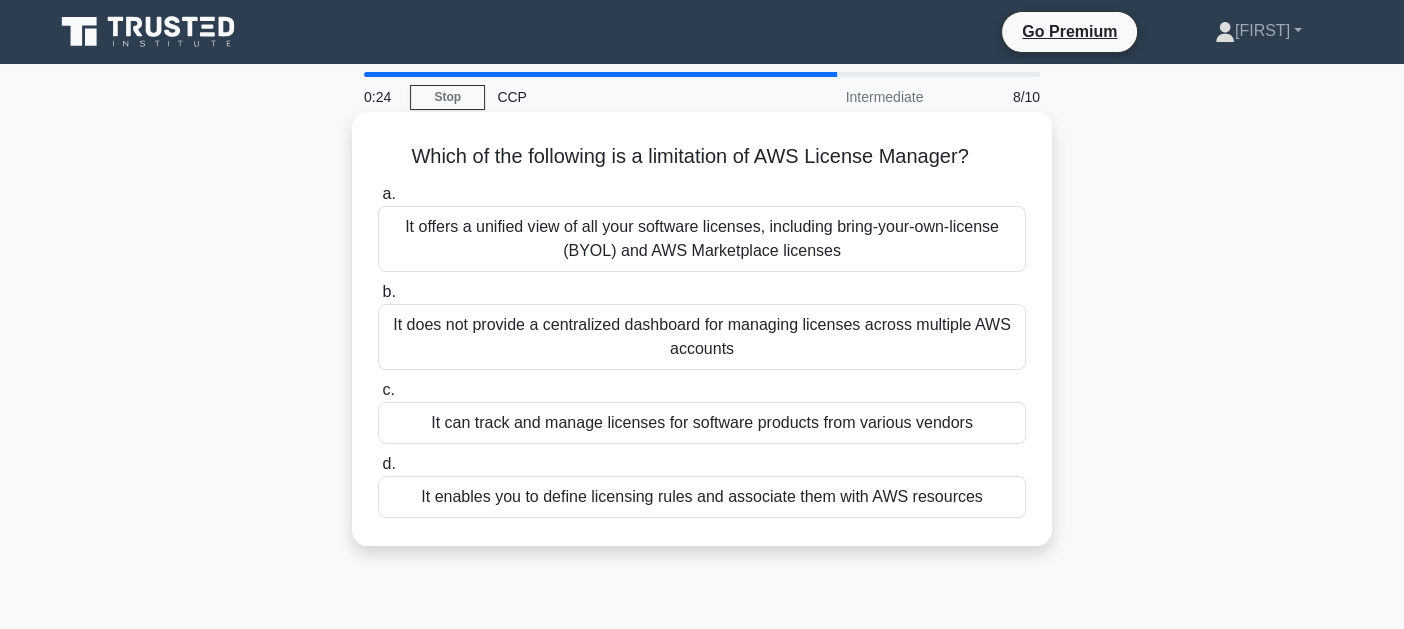 click on "It offers a unified view of all your software licenses, including bring-your-own-license (BYOL) and AWS Marketplace licenses" at bounding box center [702, 239] 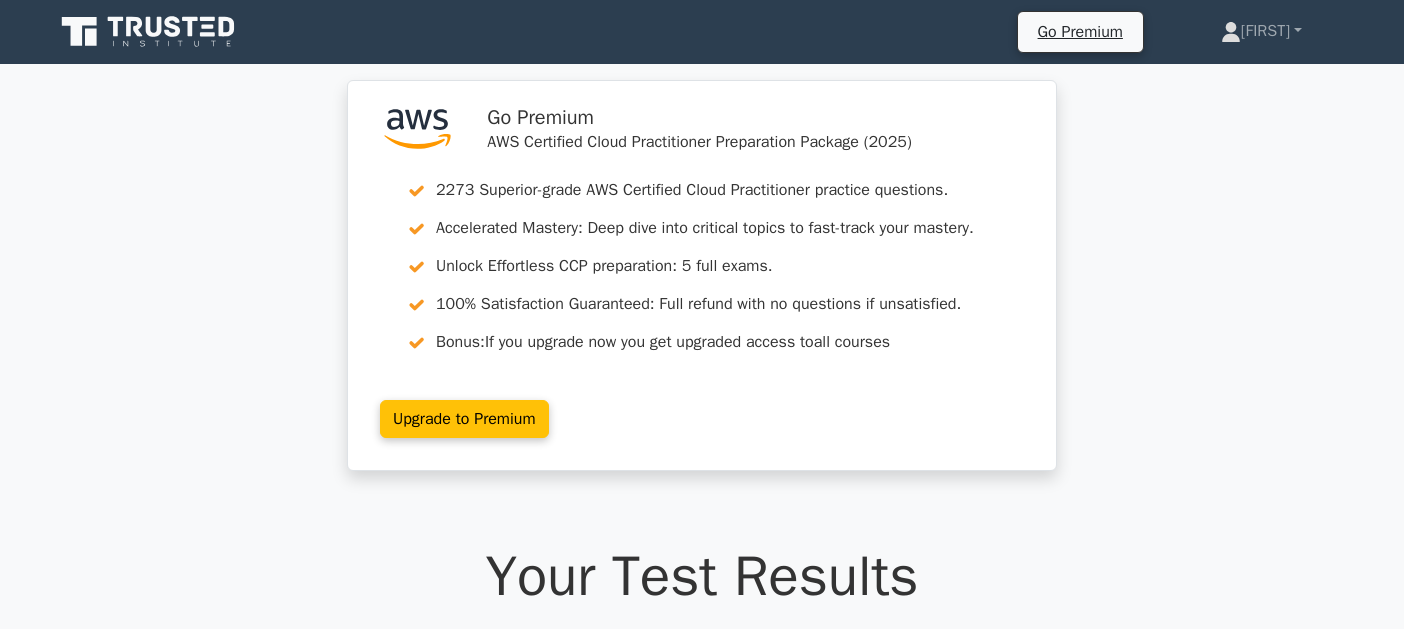 scroll, scrollTop: 299, scrollLeft: 0, axis: vertical 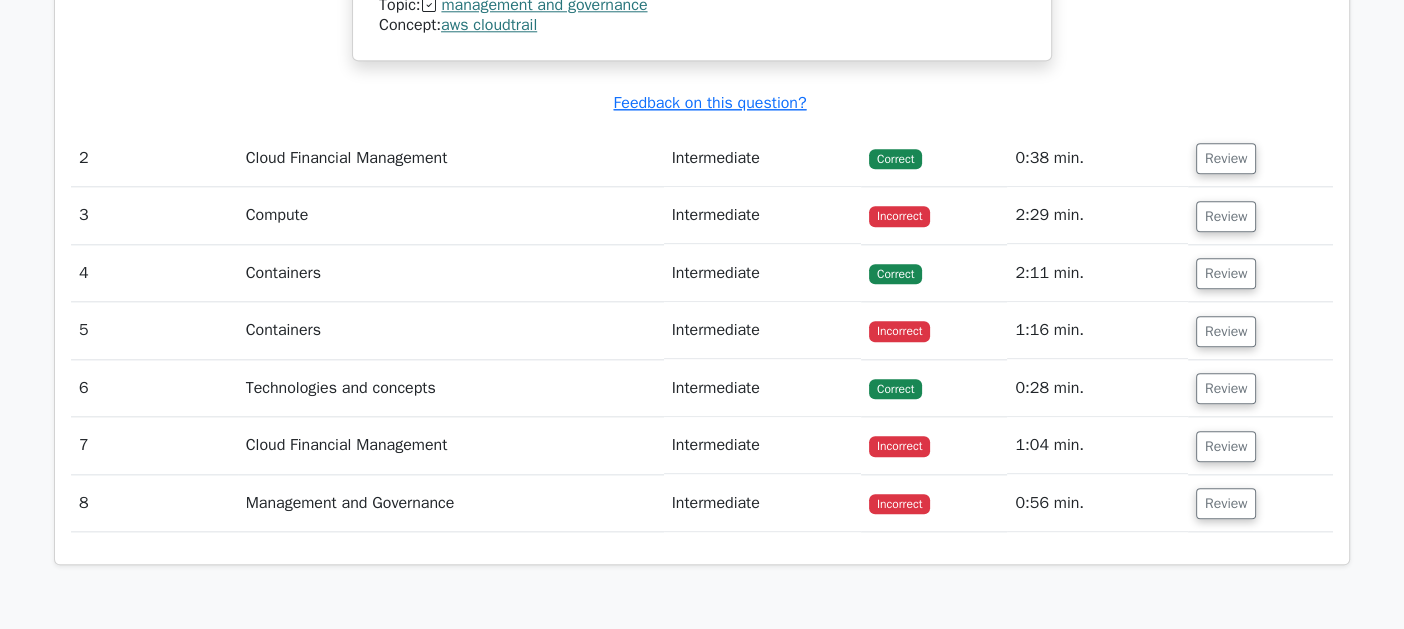 click on "Cloud Financial Management" at bounding box center (451, 445) 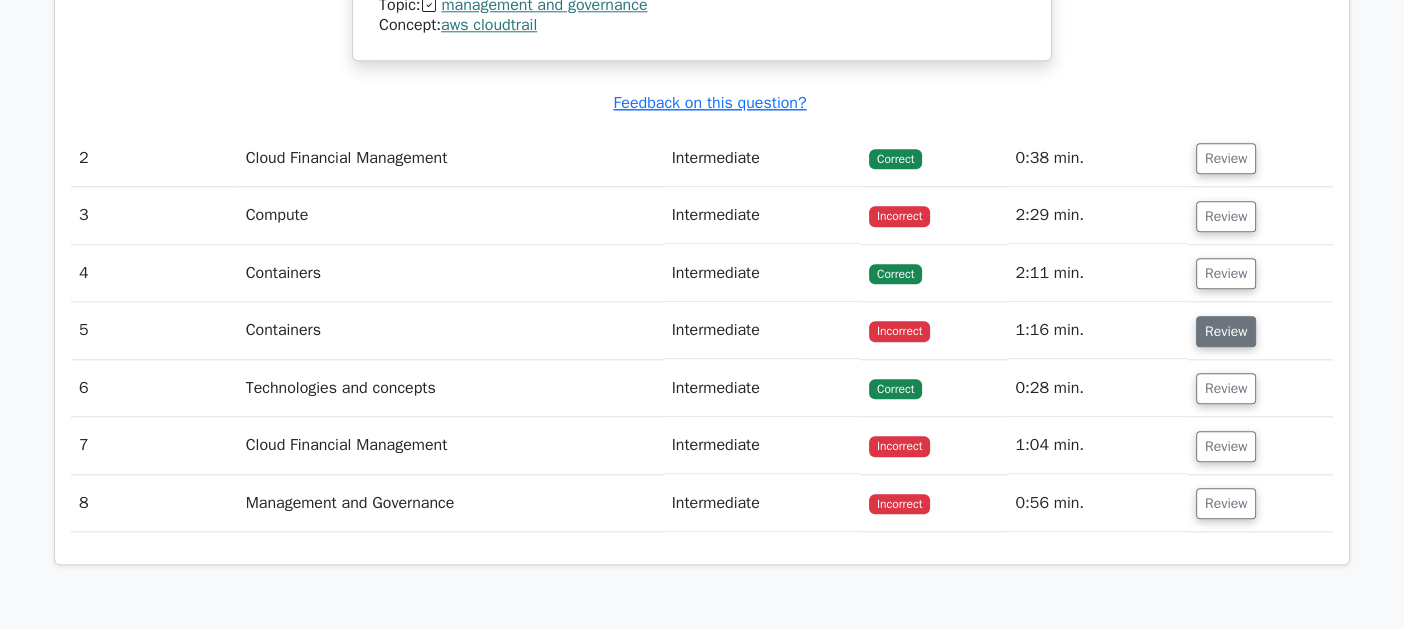 click on "Review" at bounding box center [1226, 331] 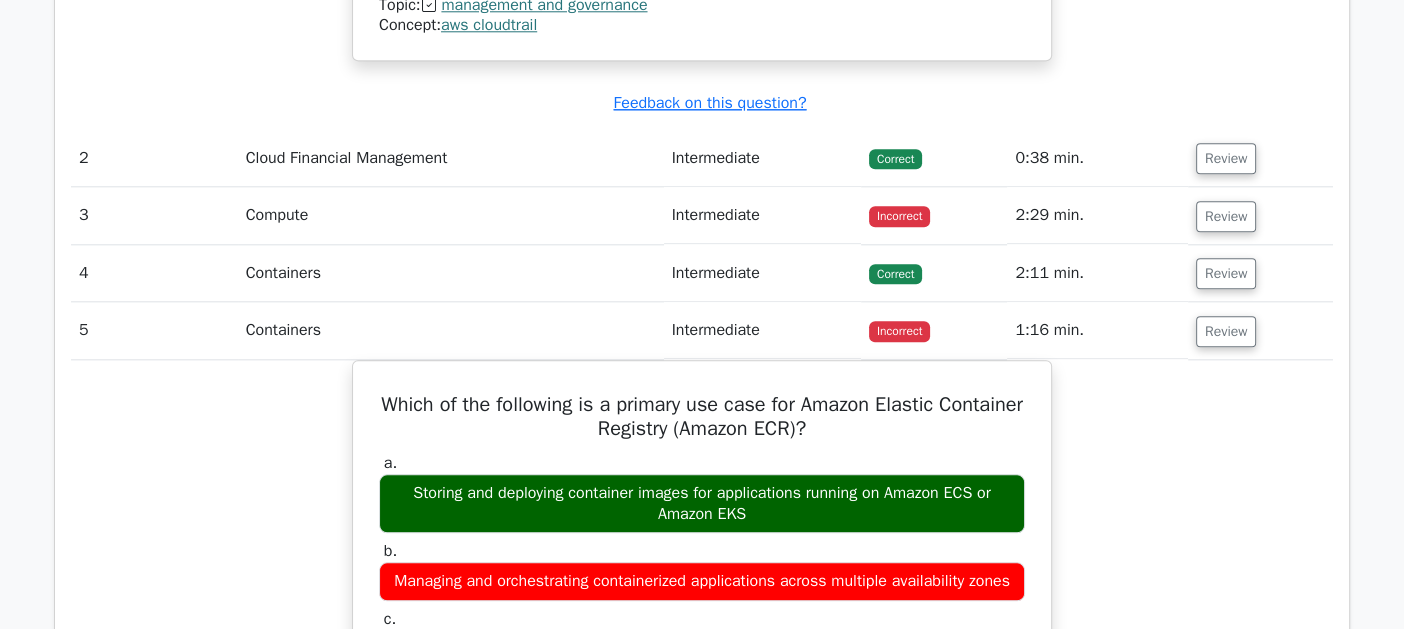 scroll, scrollTop: 2300, scrollLeft: 0, axis: vertical 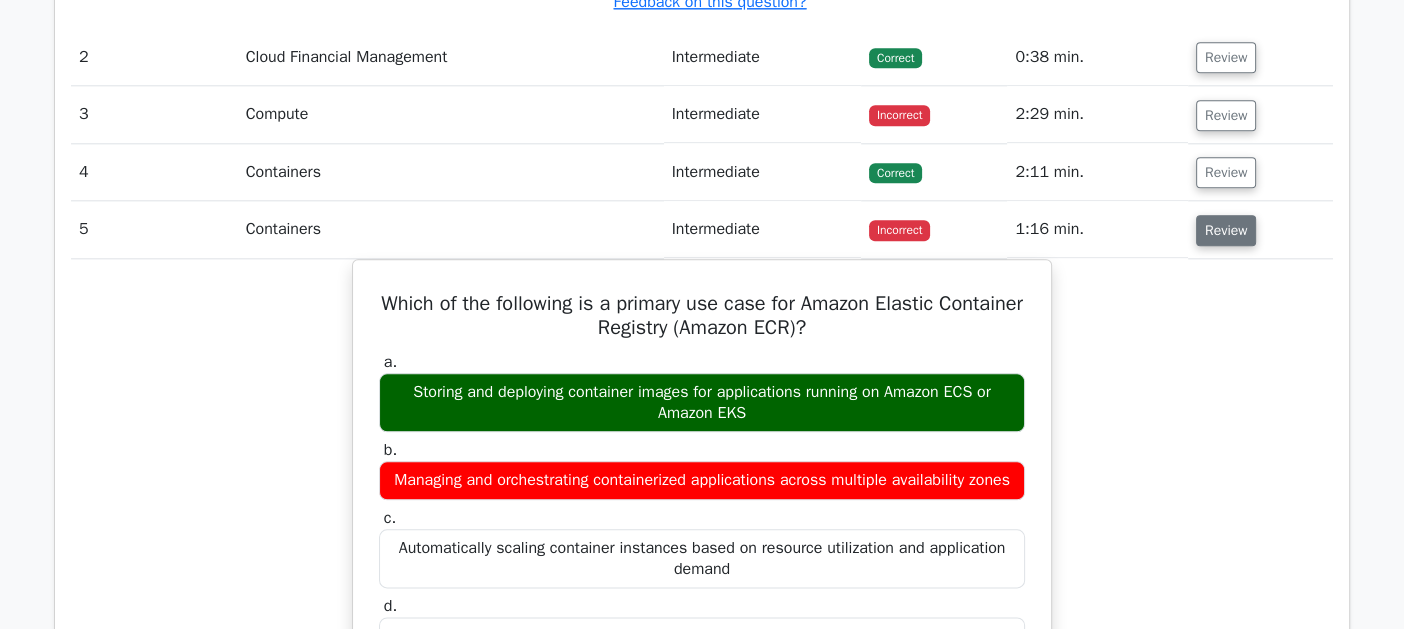 click on "Review" at bounding box center (1226, 230) 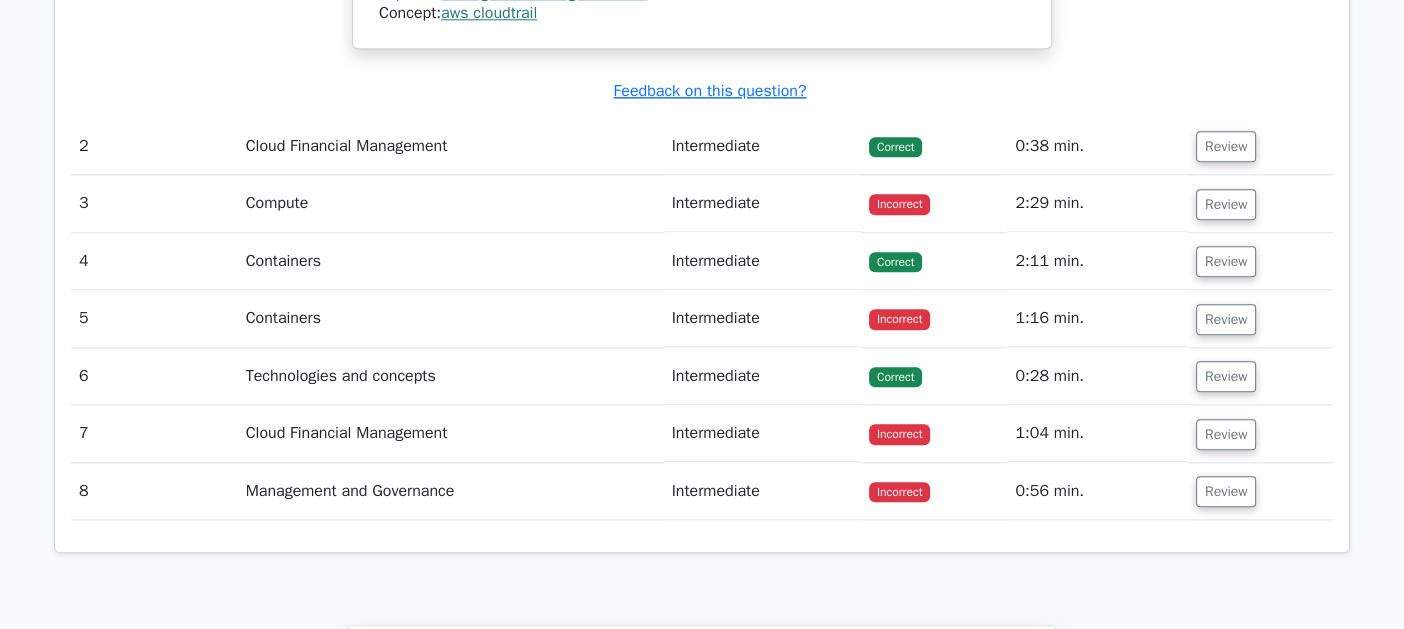 scroll, scrollTop: 2199, scrollLeft: 0, axis: vertical 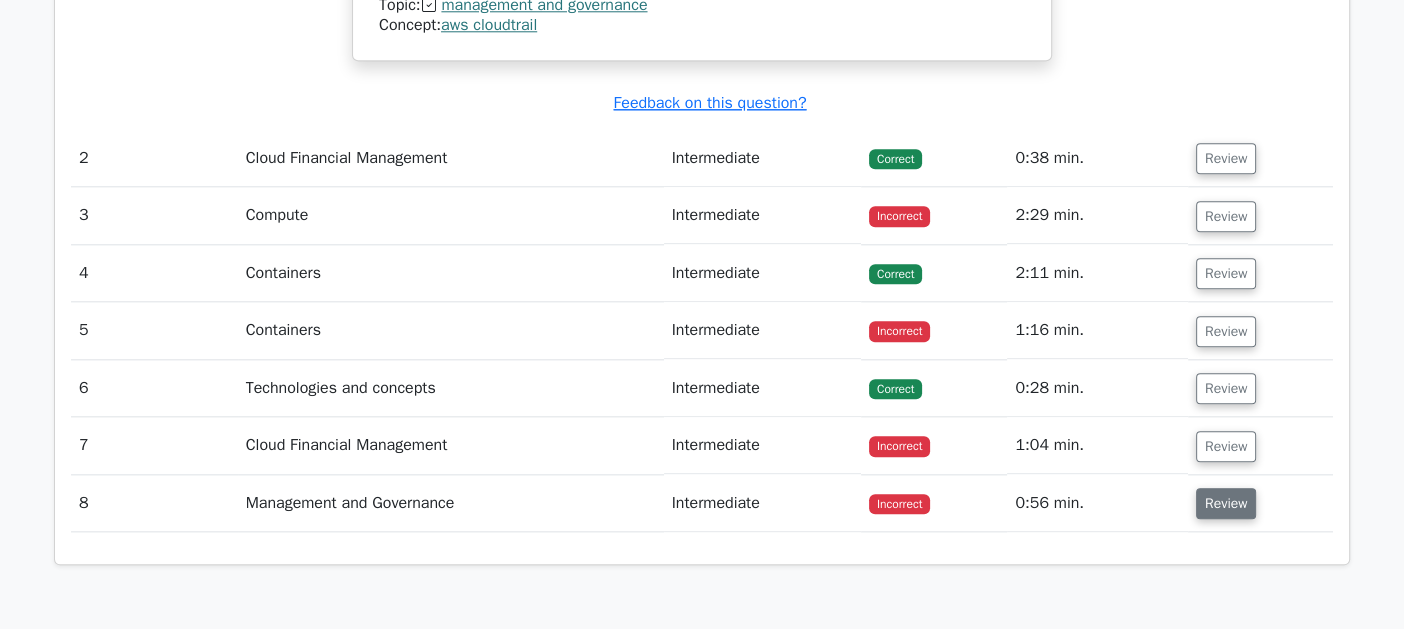 click on "Review" at bounding box center [1226, 503] 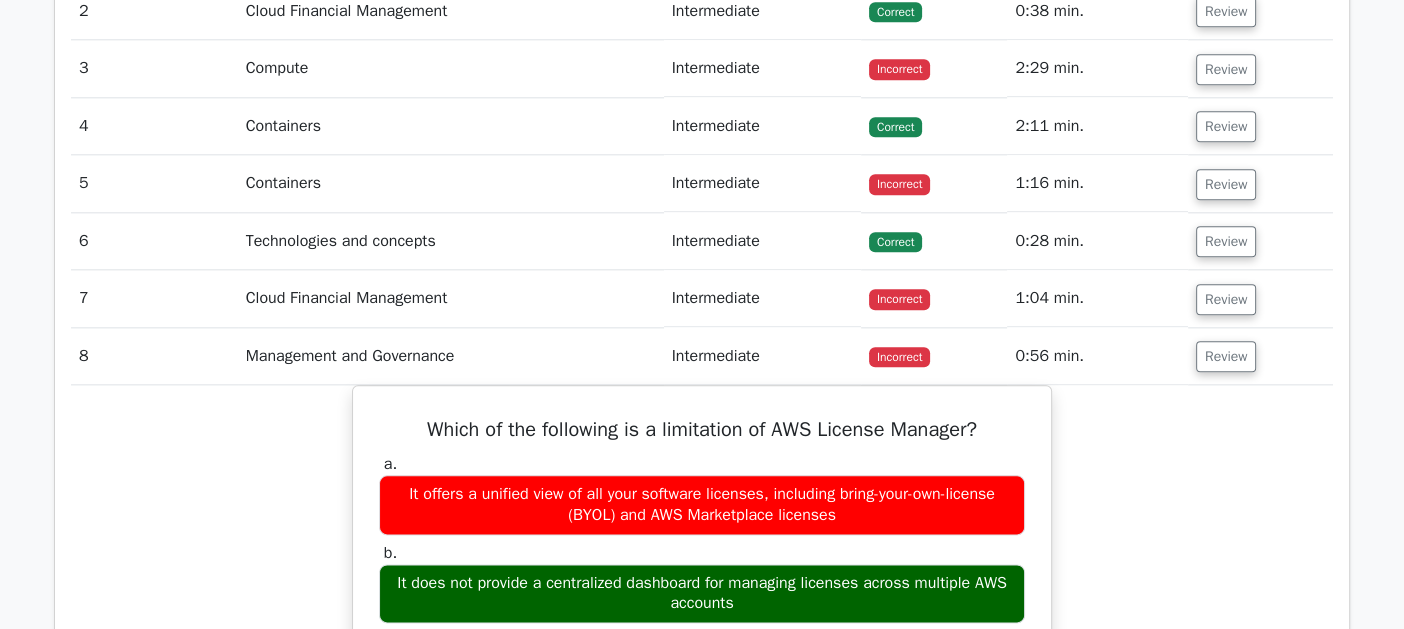 scroll, scrollTop: 2300, scrollLeft: 0, axis: vertical 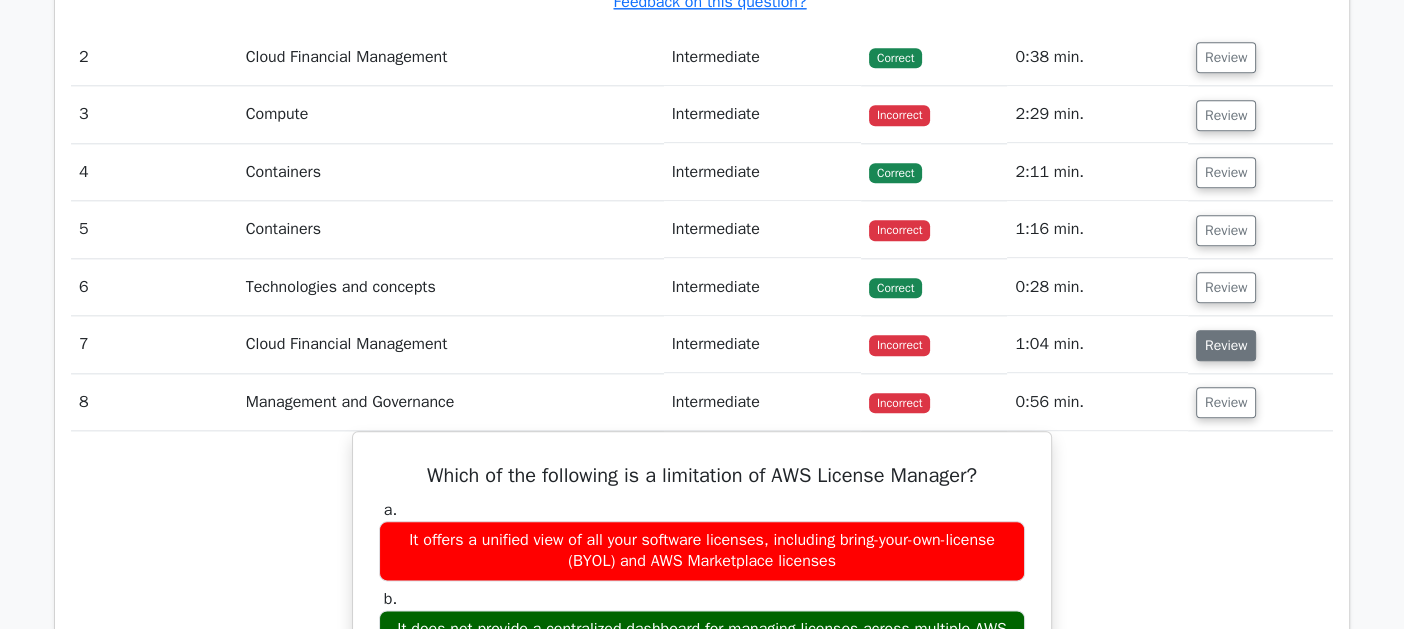 click on "Review" at bounding box center (1226, 345) 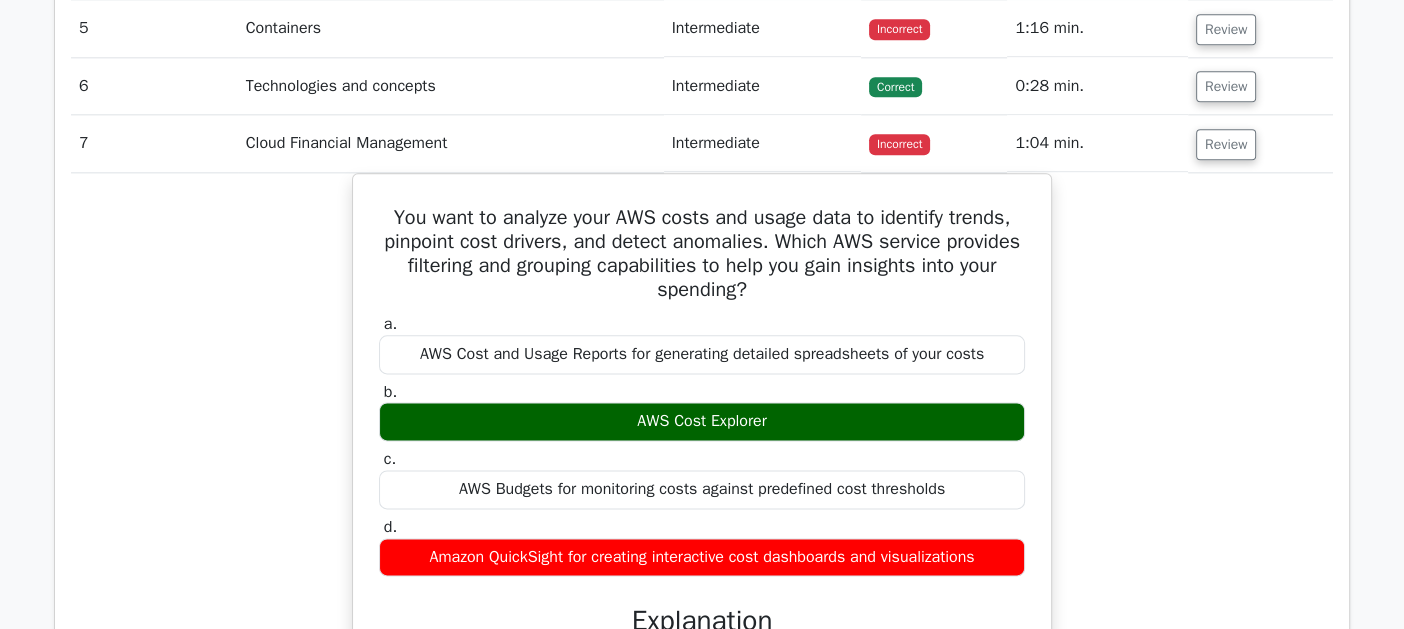 scroll, scrollTop: 2499, scrollLeft: 0, axis: vertical 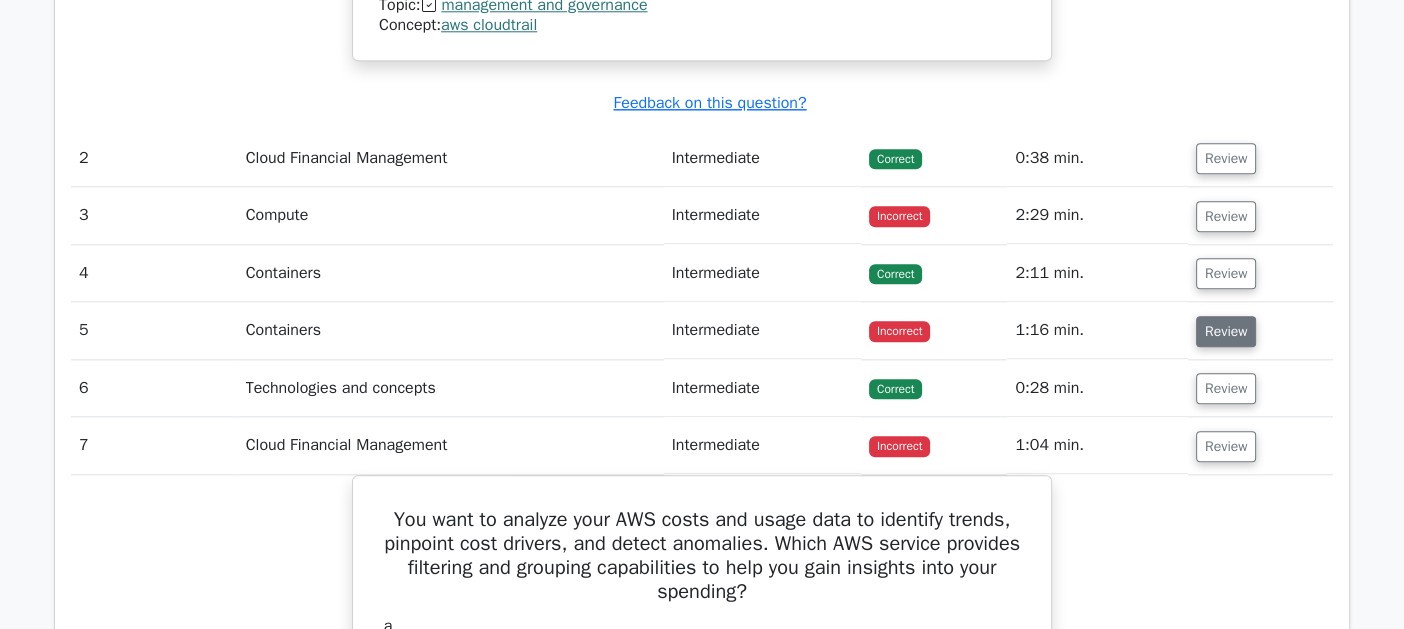 click on "Review" at bounding box center (1226, 331) 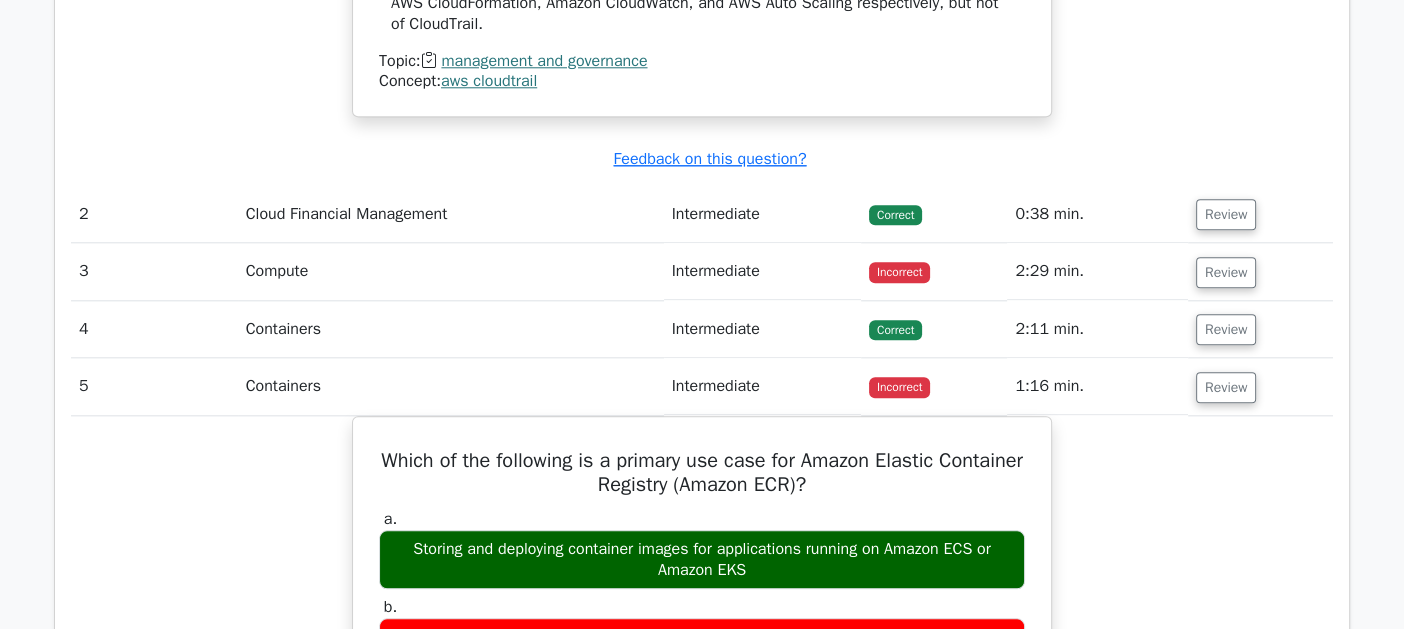 scroll, scrollTop: 2100, scrollLeft: 0, axis: vertical 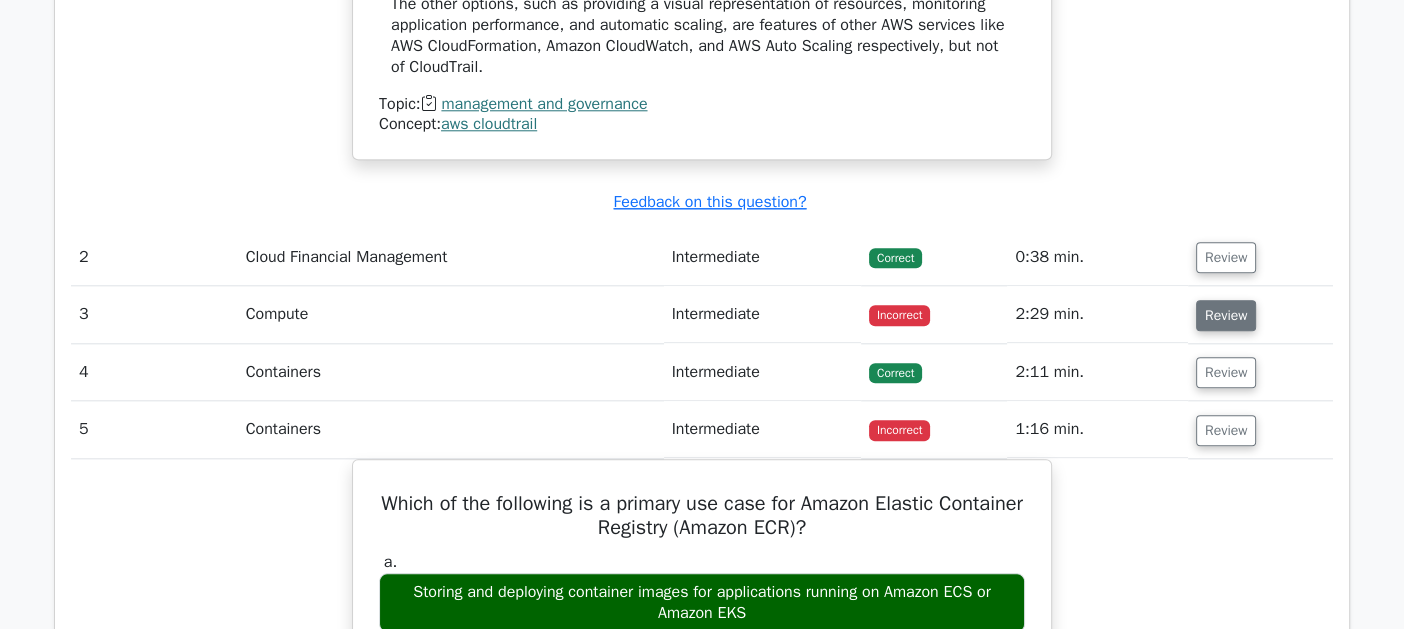 click on "Review" at bounding box center (1226, 315) 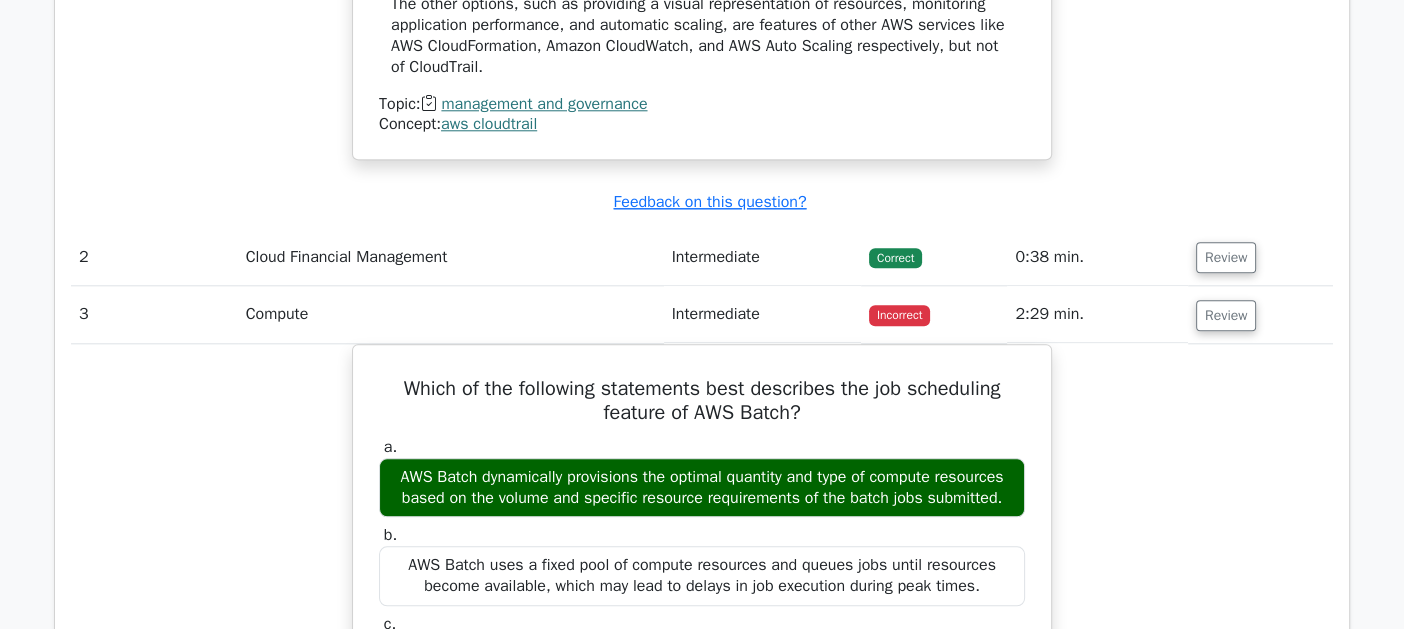 scroll, scrollTop: 2300, scrollLeft: 0, axis: vertical 